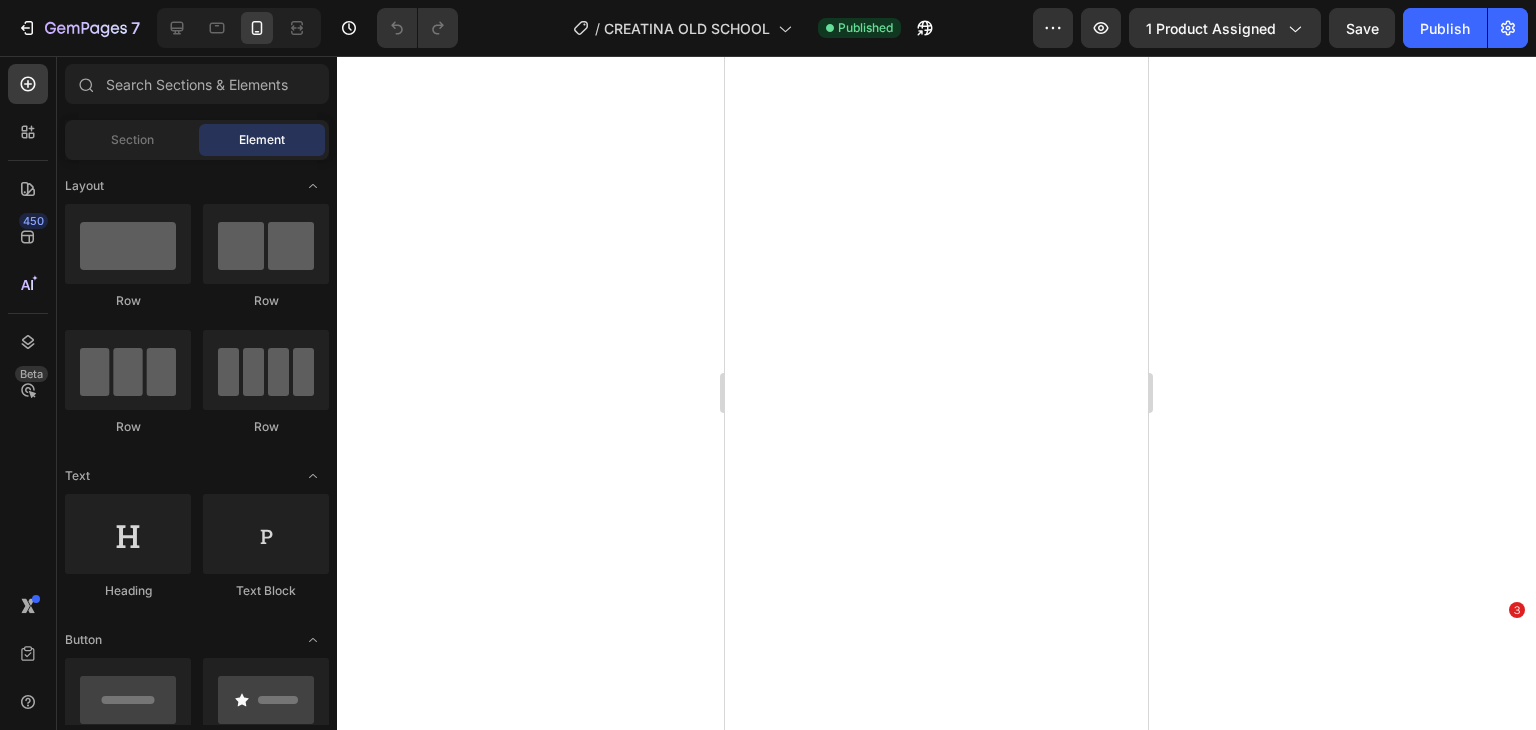 scroll, scrollTop: 0, scrollLeft: 0, axis: both 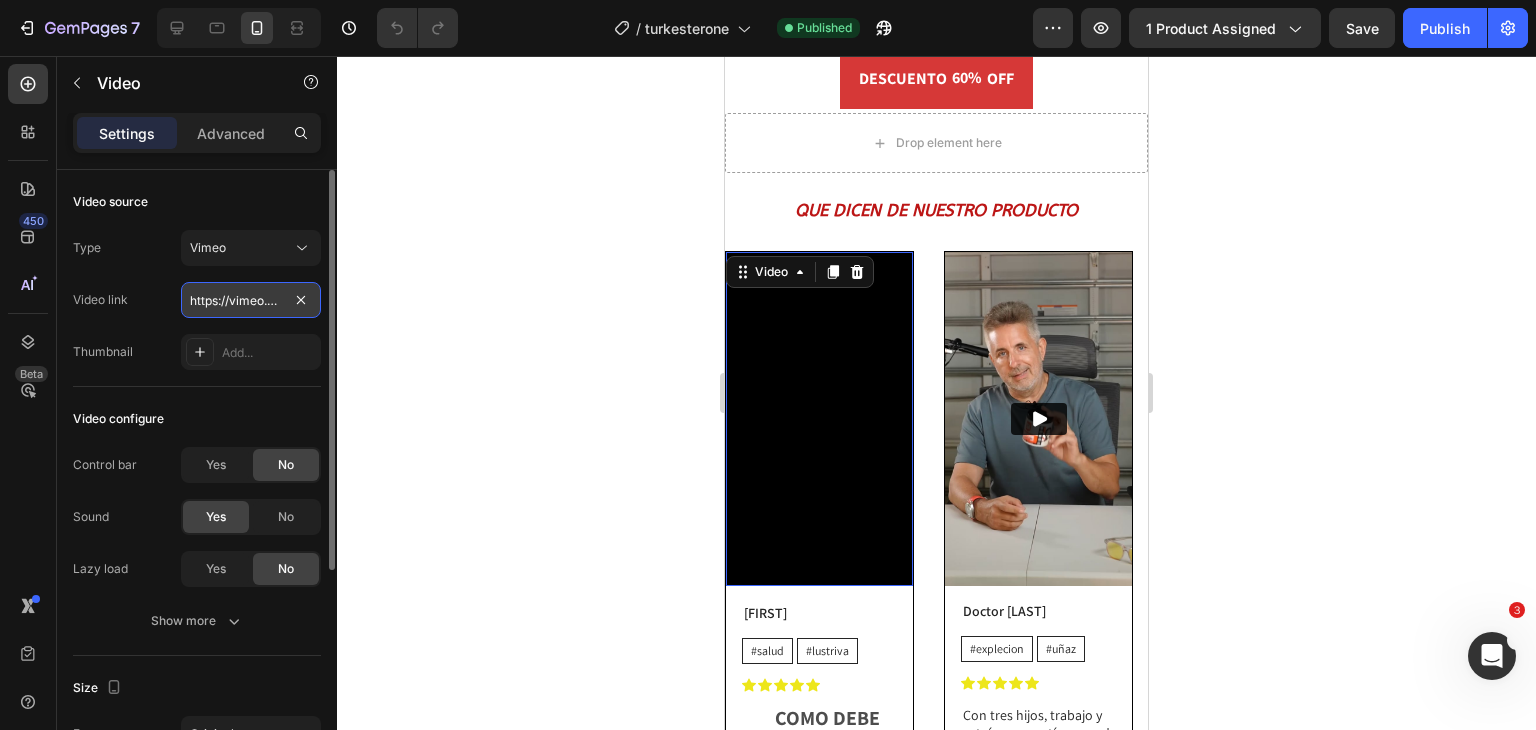 click on "https://vimeo.com/1106665373?share=copy" at bounding box center [251, 300] 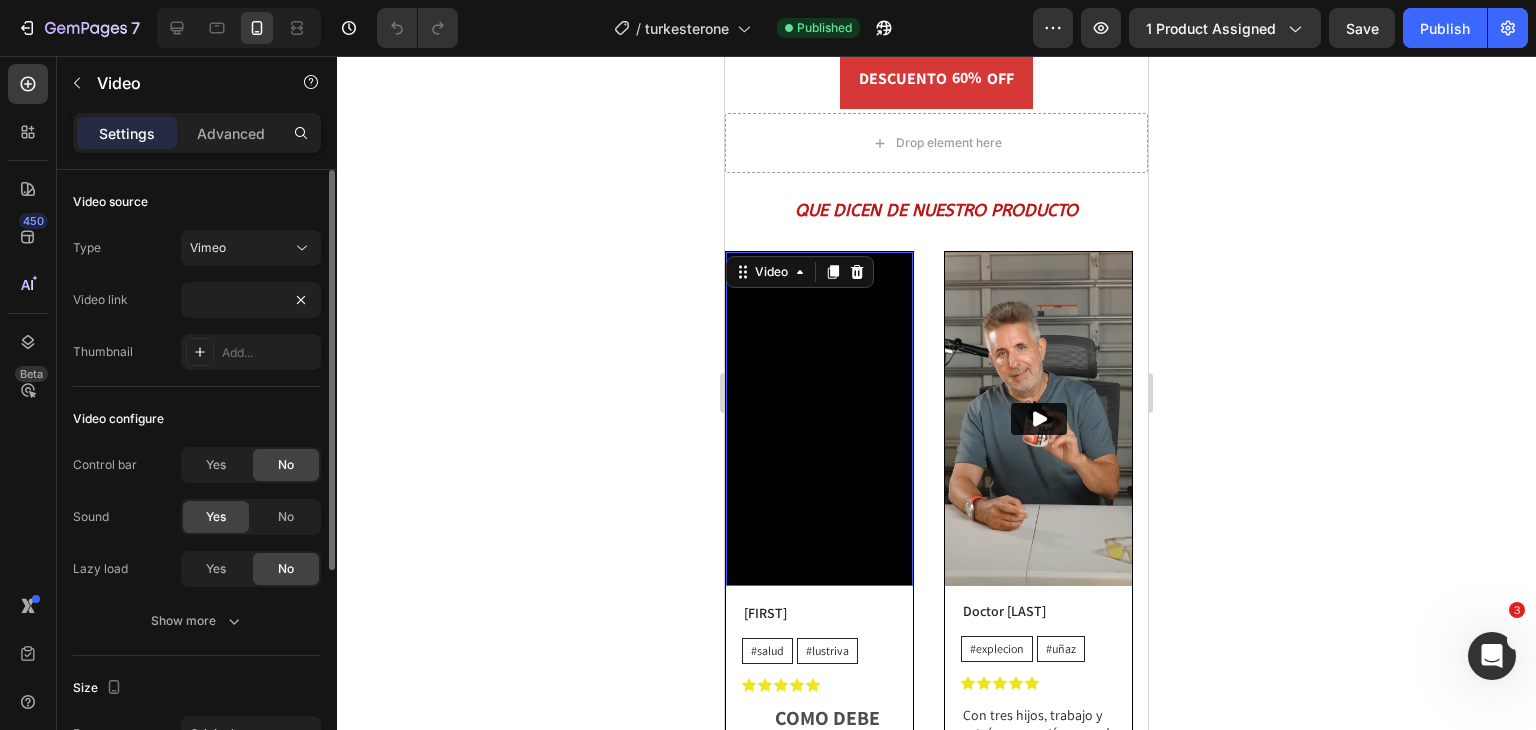 scroll, scrollTop: 0, scrollLeft: 0, axis: both 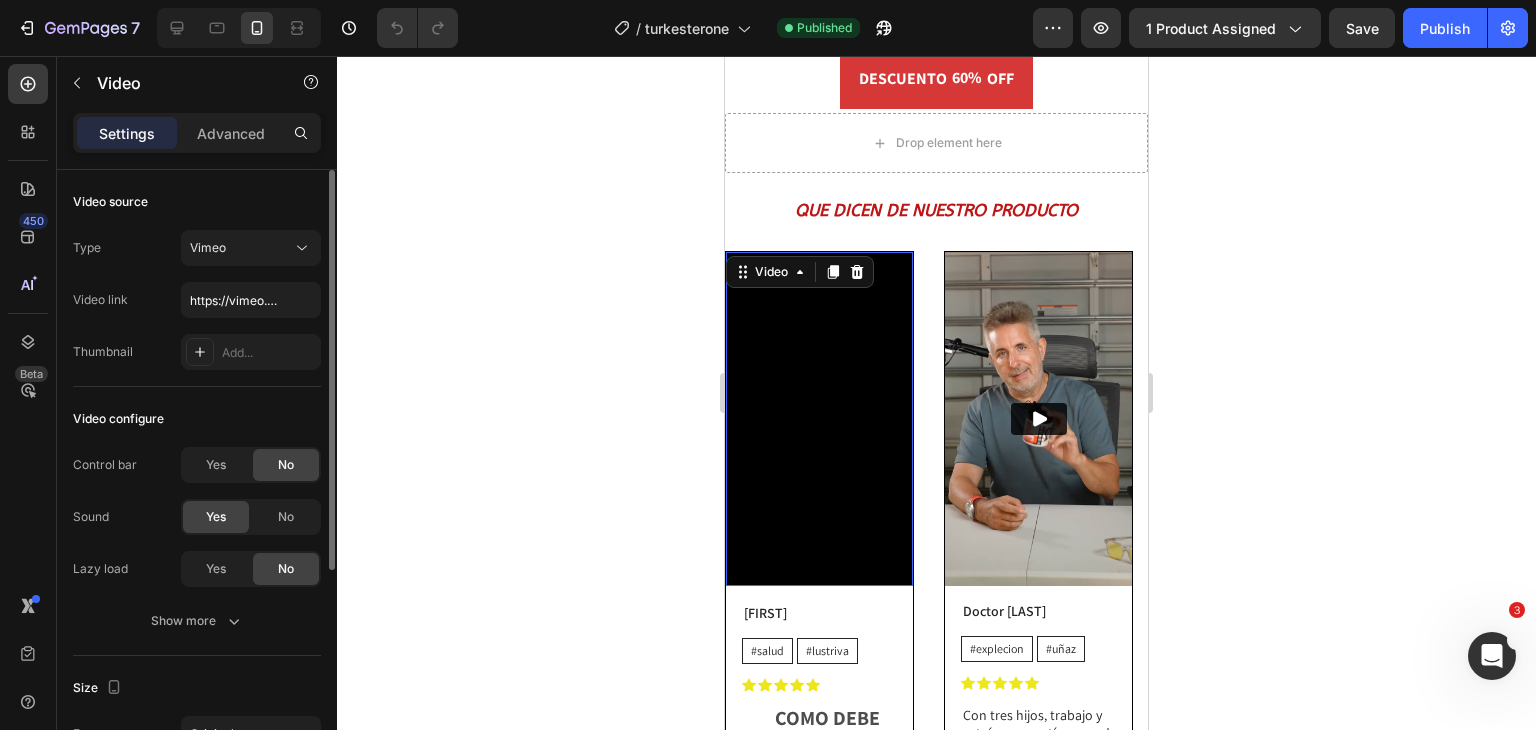 click on "Video link https://vimeo.com/[NUMBER]?share=copy" at bounding box center [197, 300] 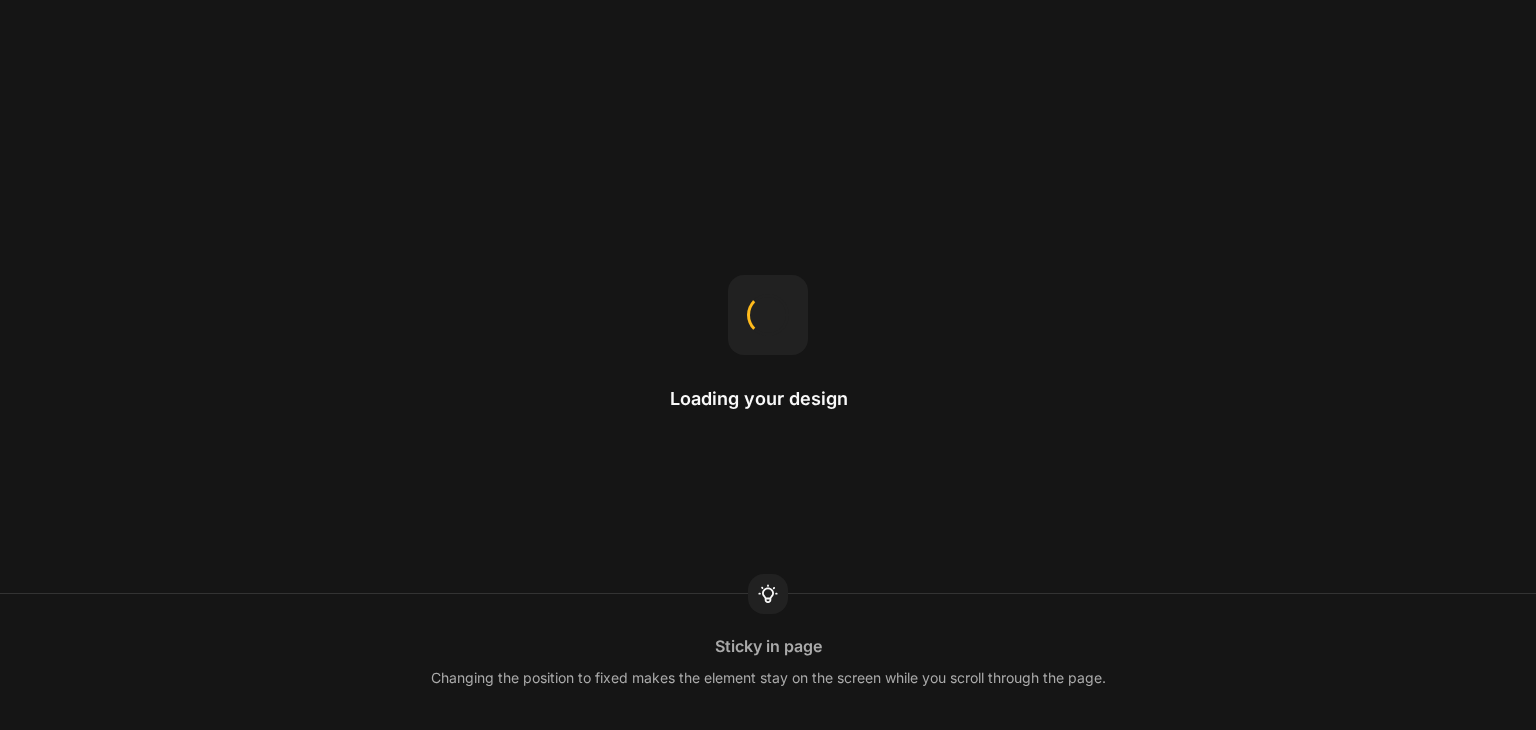 scroll, scrollTop: 0, scrollLeft: 0, axis: both 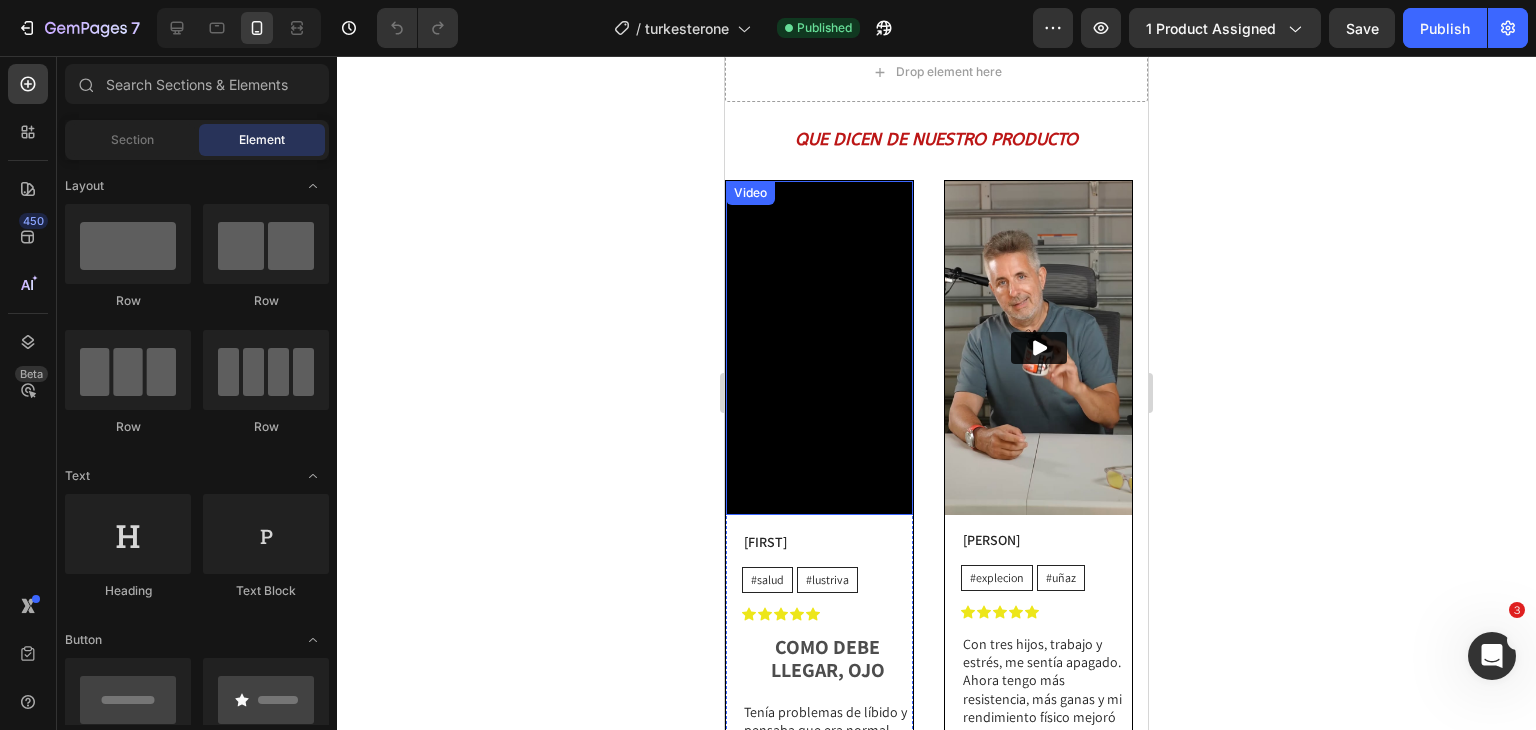 click on "Video" at bounding box center [750, 193] 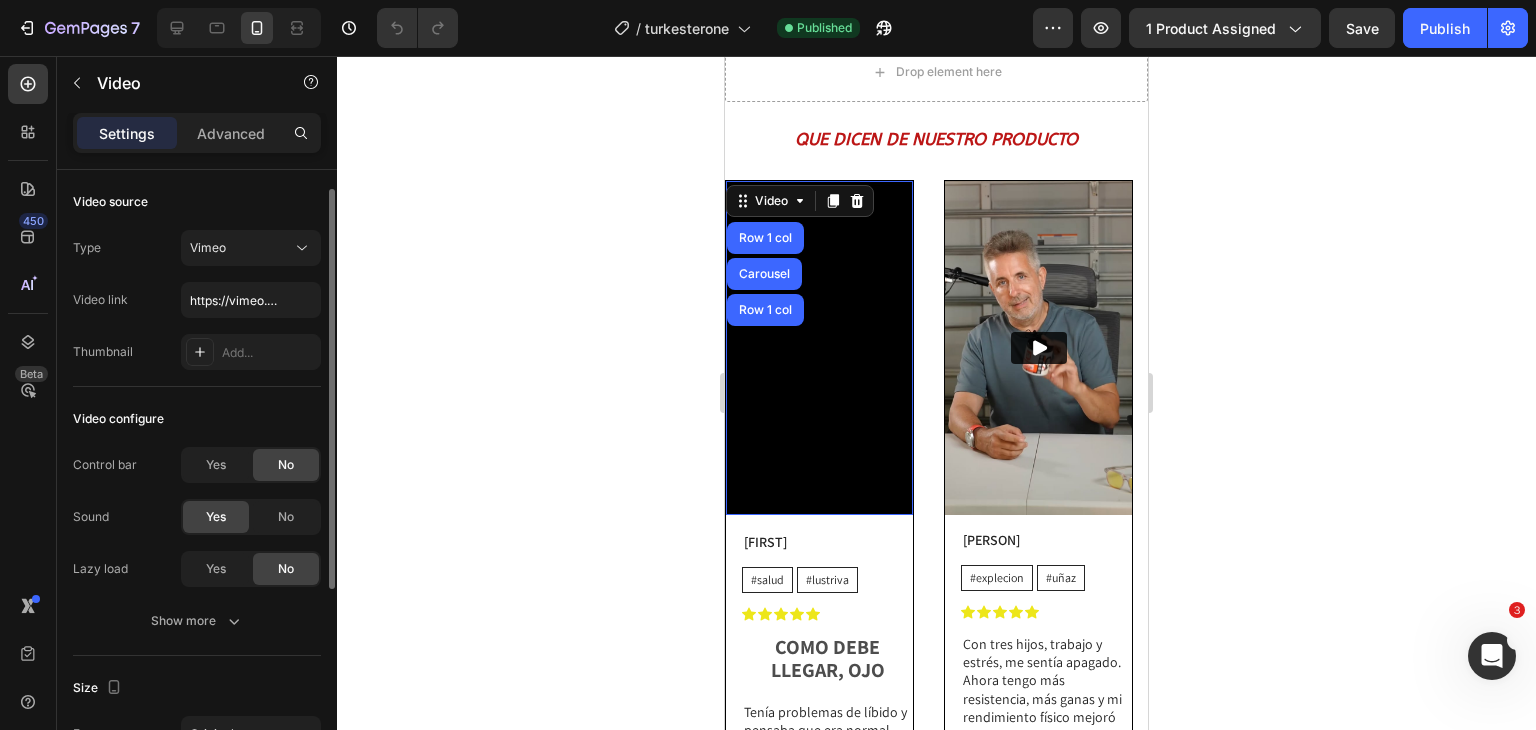 scroll, scrollTop: 50, scrollLeft: 0, axis: vertical 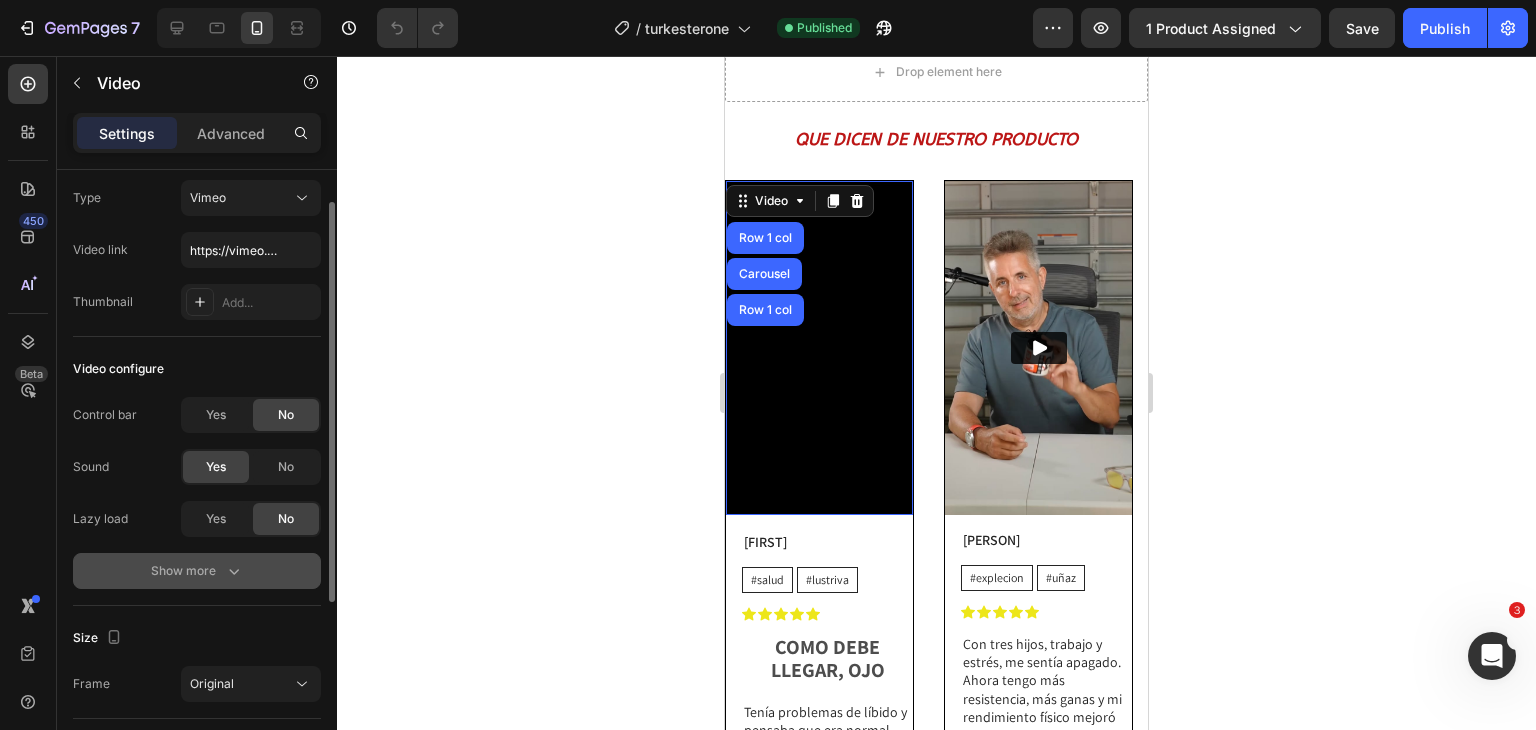 click on "Show more" at bounding box center (197, 571) 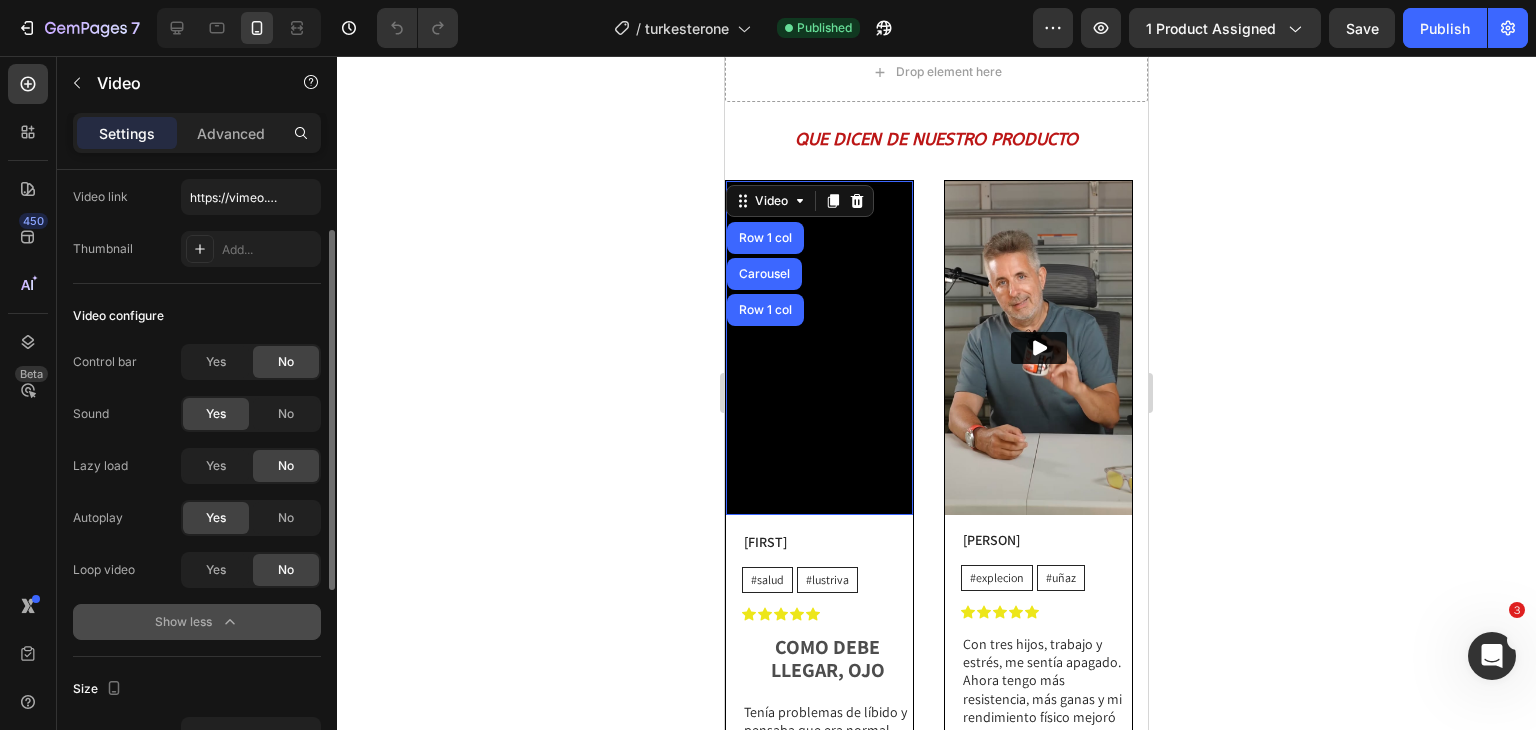 scroll, scrollTop: 104, scrollLeft: 0, axis: vertical 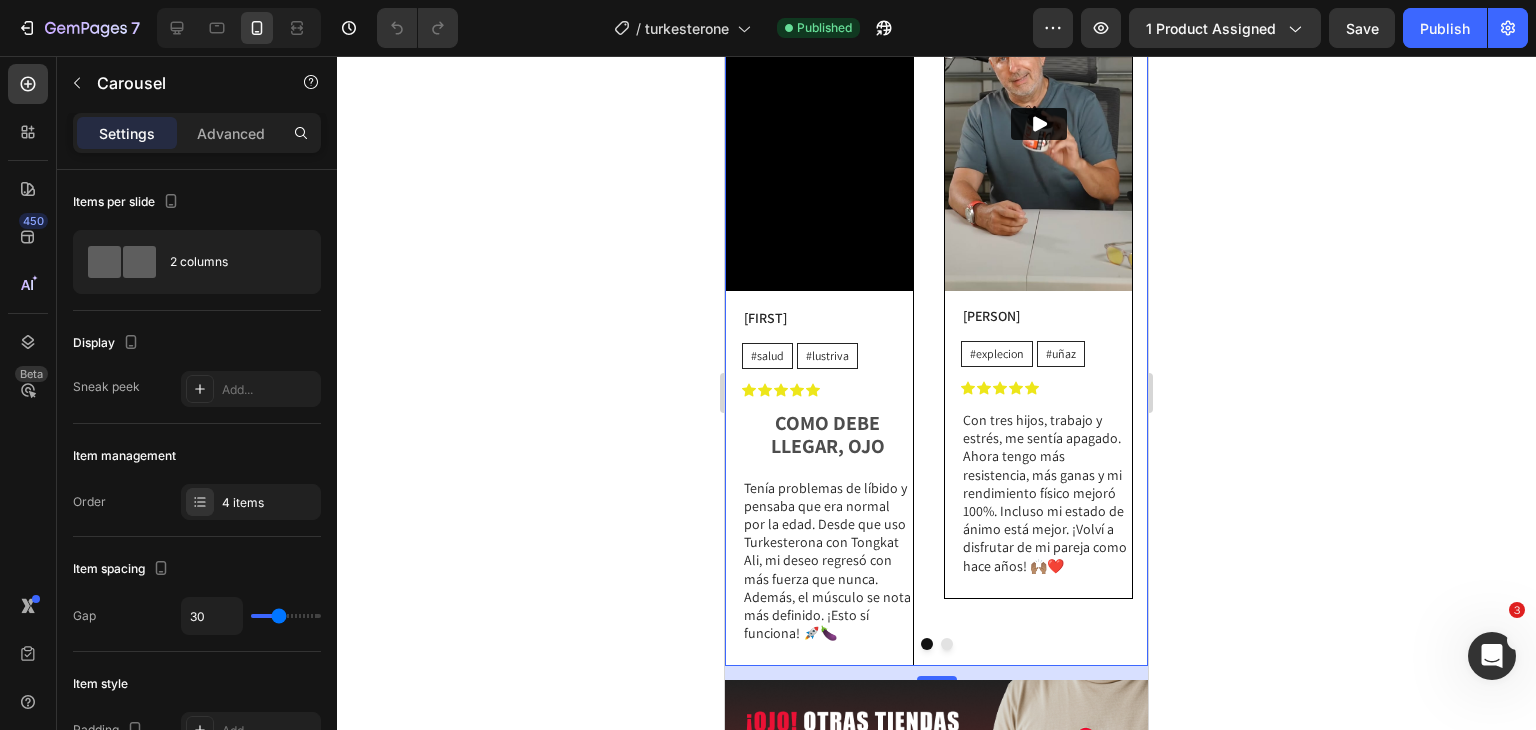 click at bounding box center [947, 644] 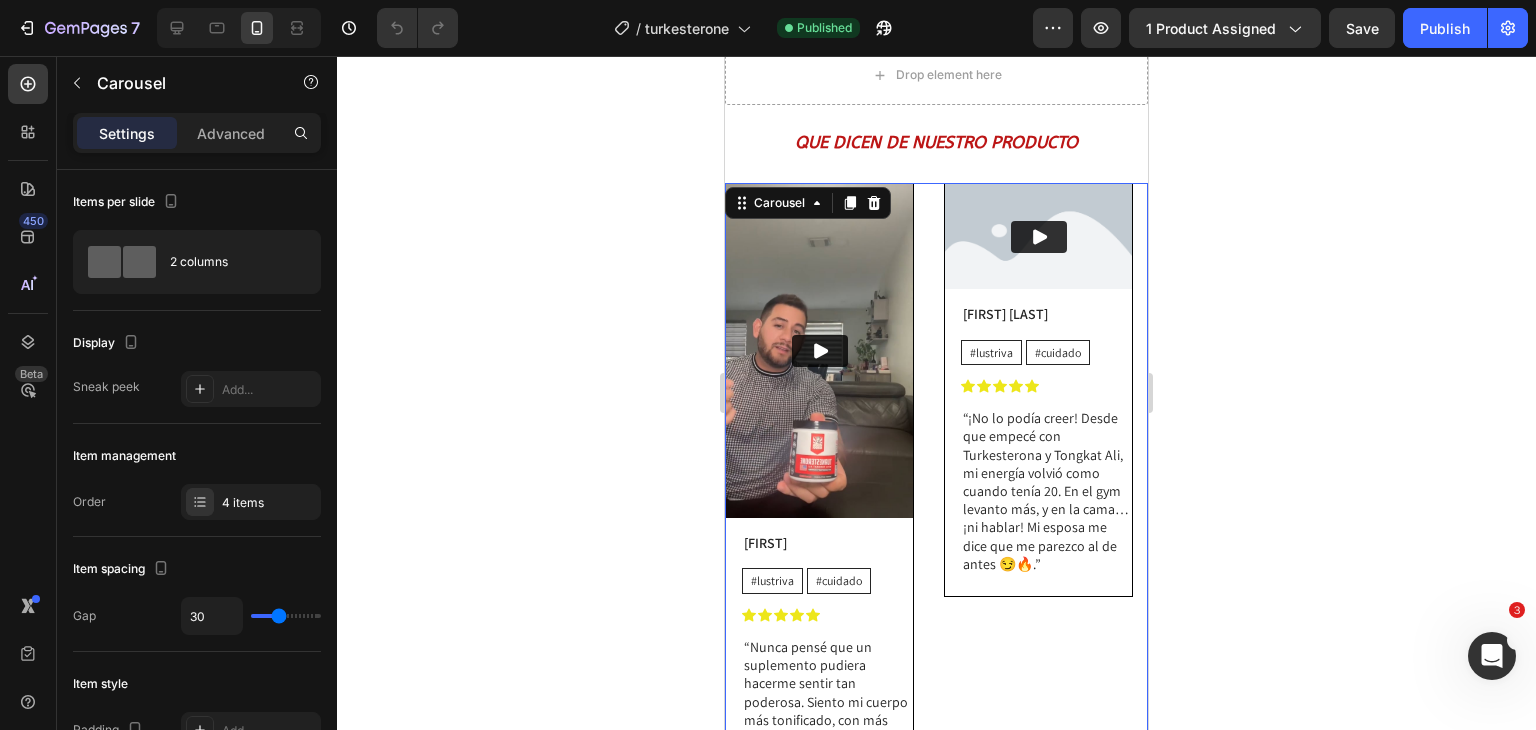scroll, scrollTop: 1880, scrollLeft: 0, axis: vertical 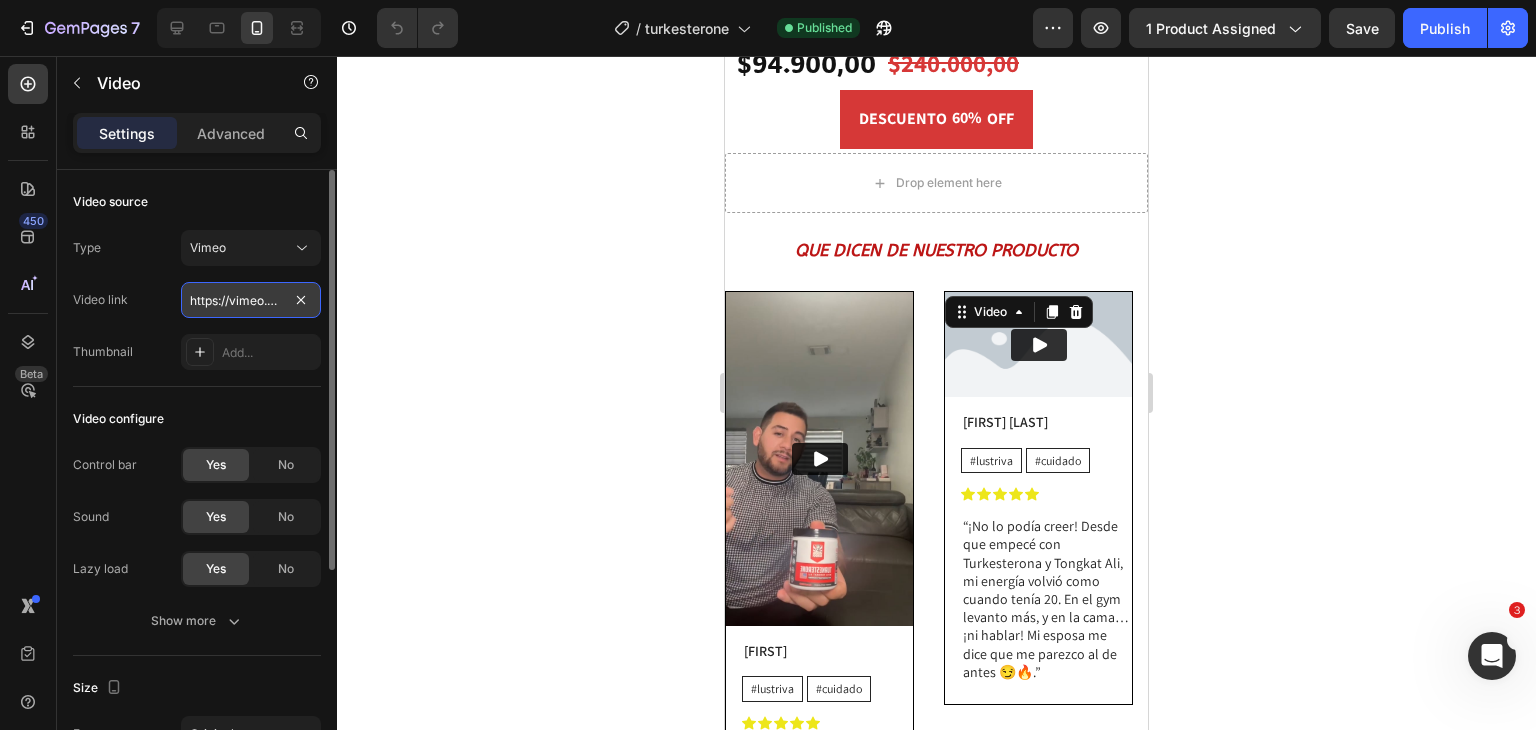 click on "https://vimeo.com/1106668164?share=copy" at bounding box center [251, 300] 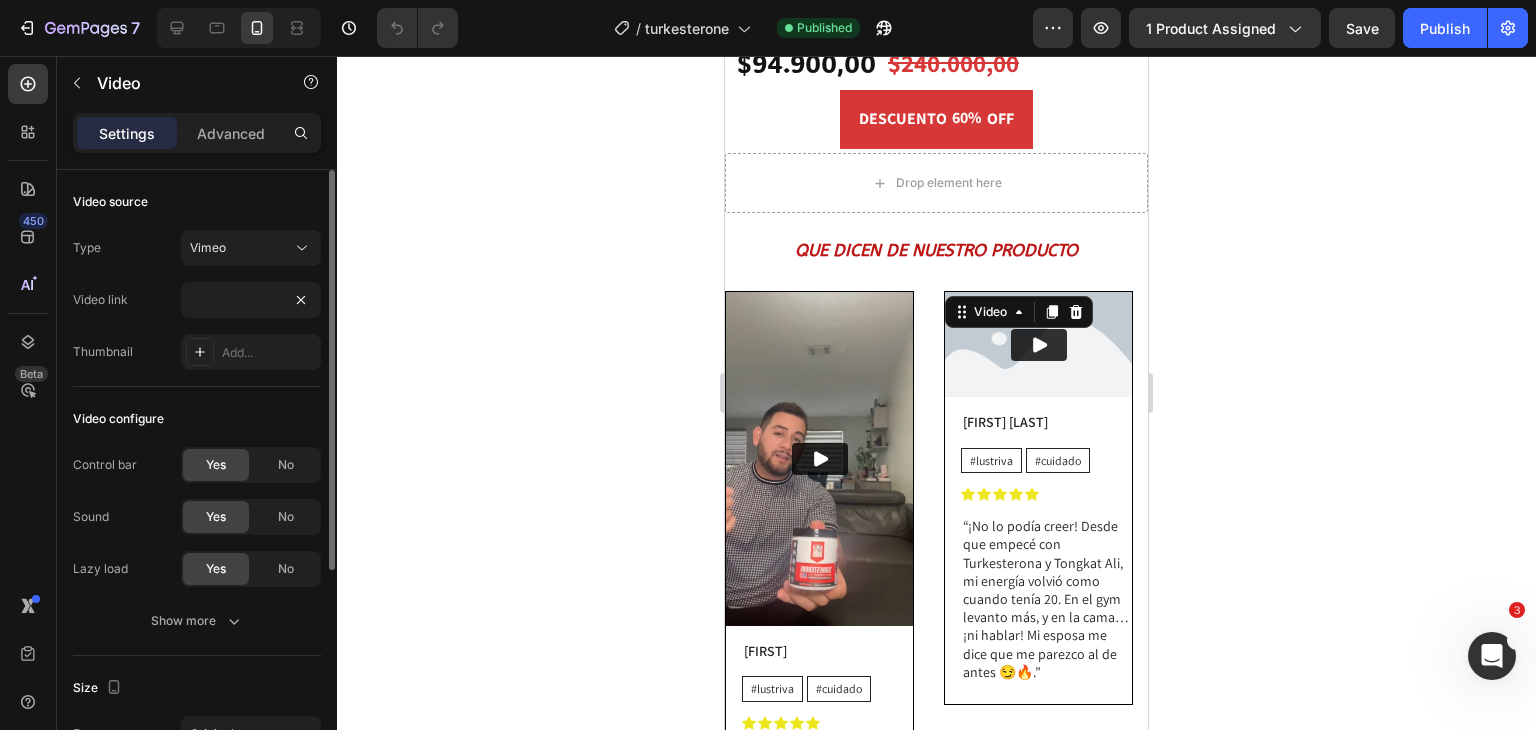 scroll, scrollTop: 0, scrollLeft: 0, axis: both 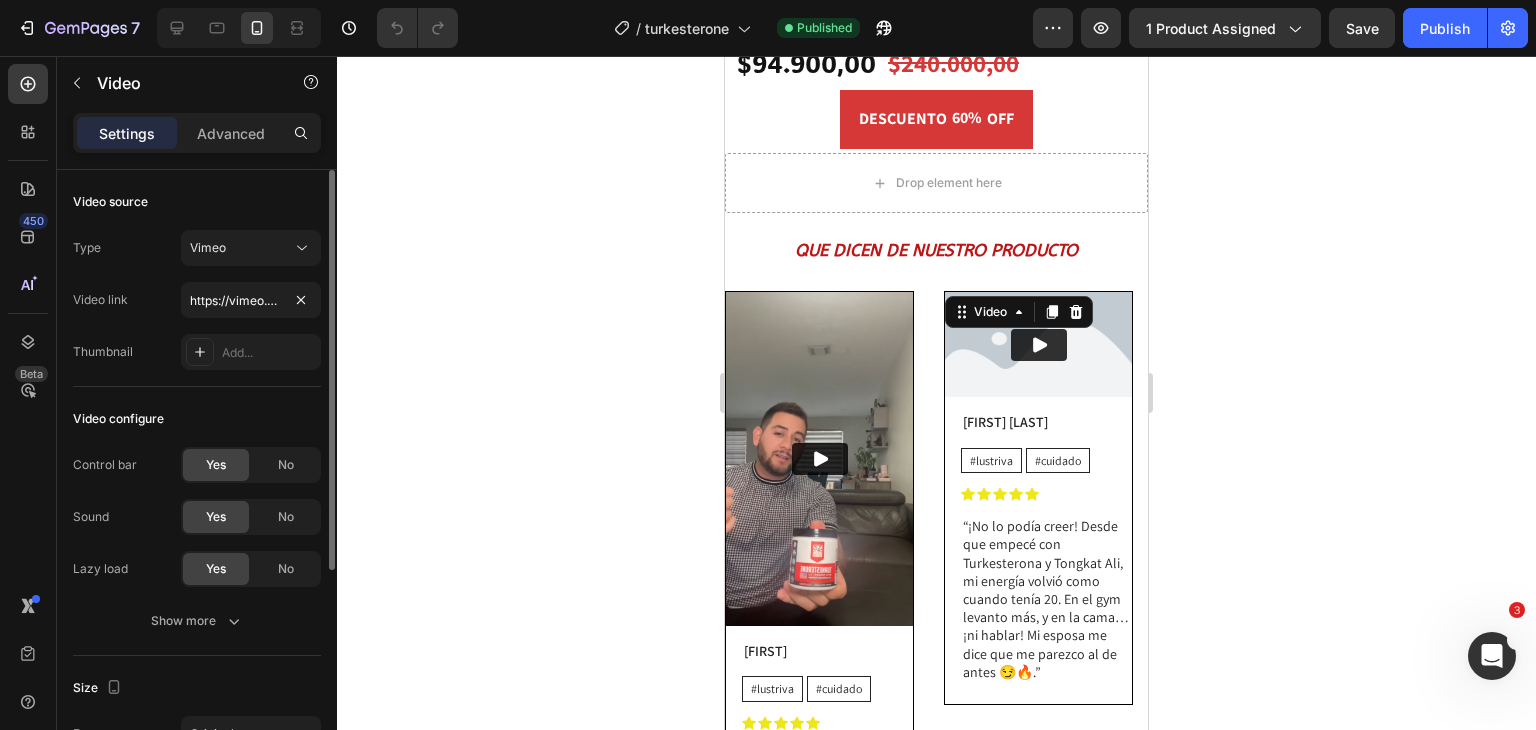 click on "Type Vimeo Video link https://vimeo.com/[NUMBER]?share=copy Thumbnail Add..." at bounding box center [197, 300] 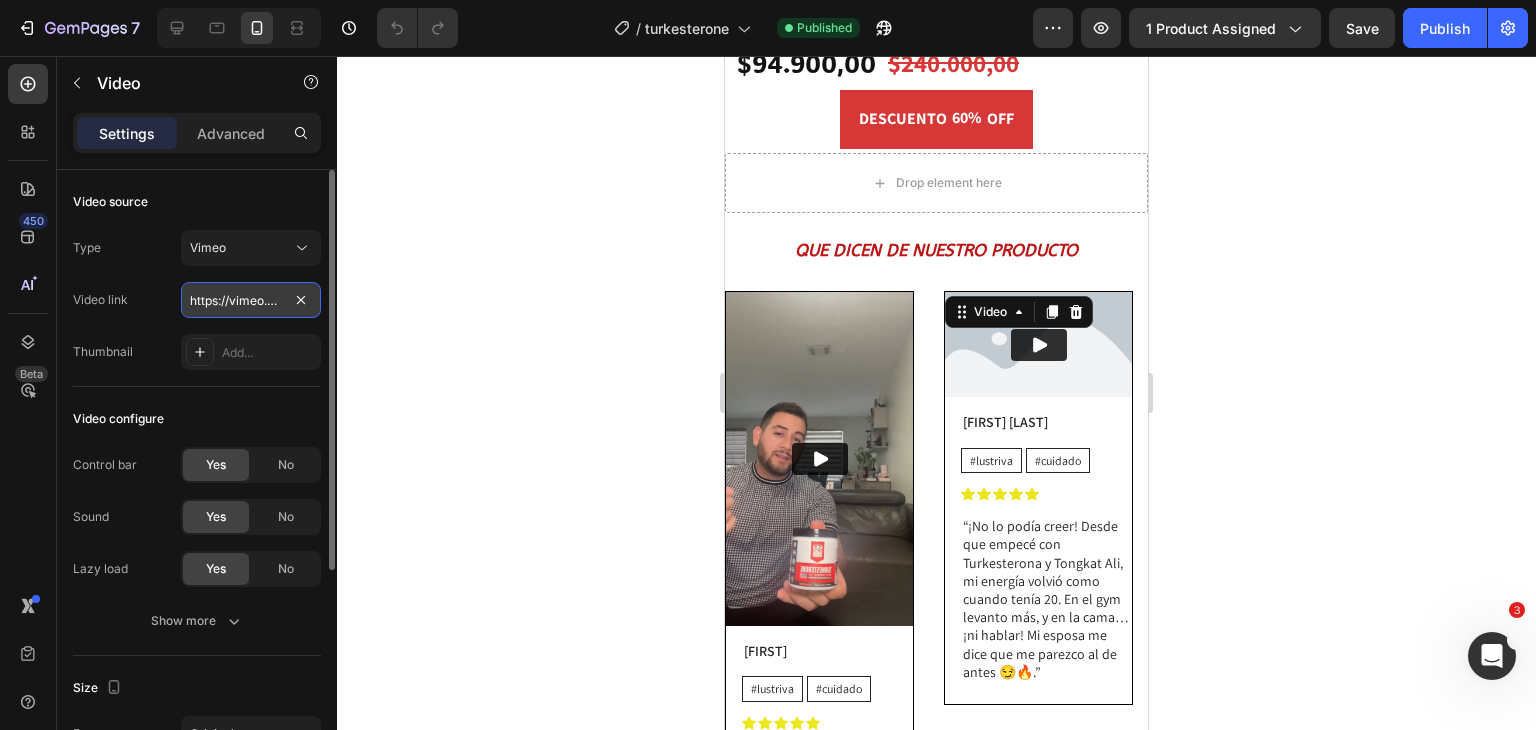 click on "https://vimeo.com/1106668164?share=copy" at bounding box center [251, 300] 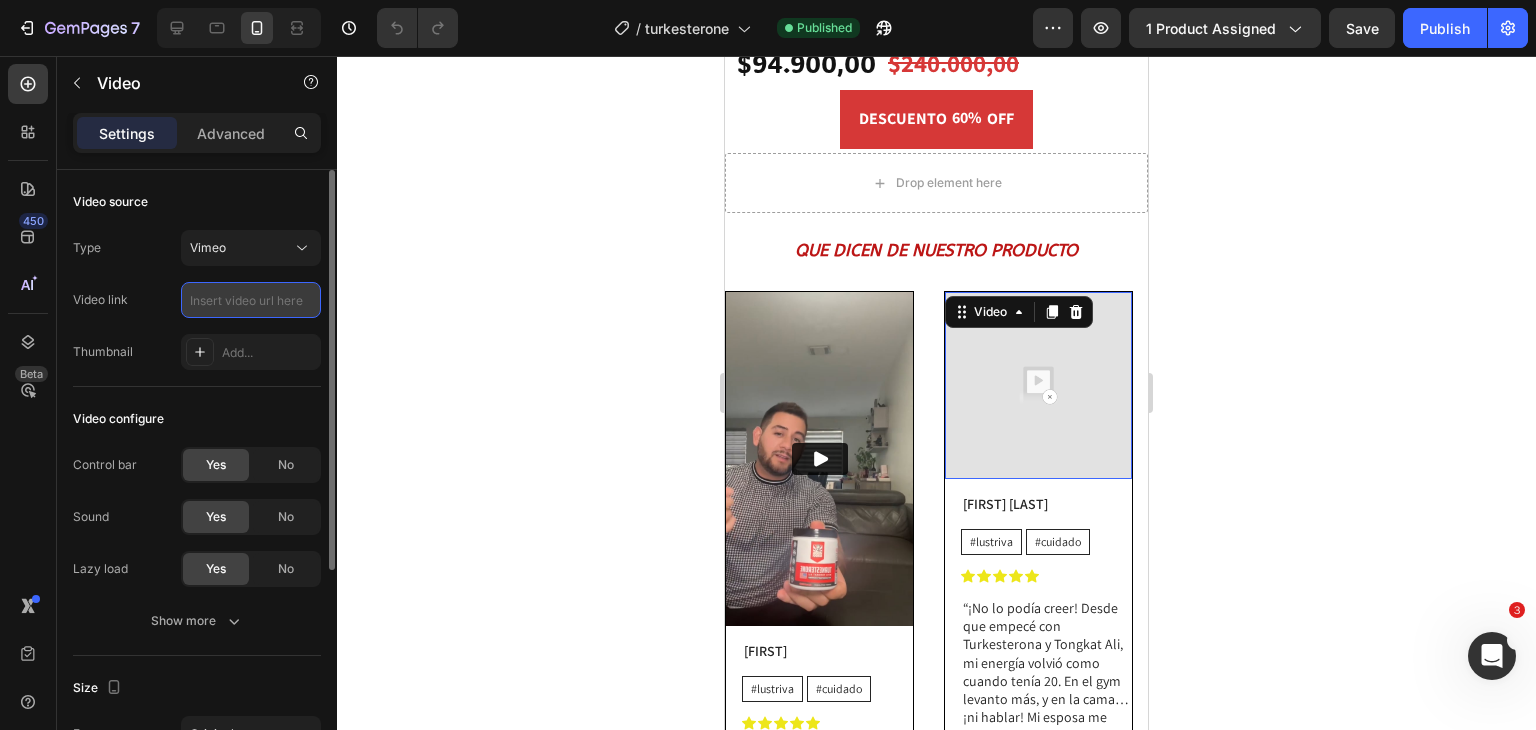 paste on "https://vimeo.com/1106668164?share=copy" 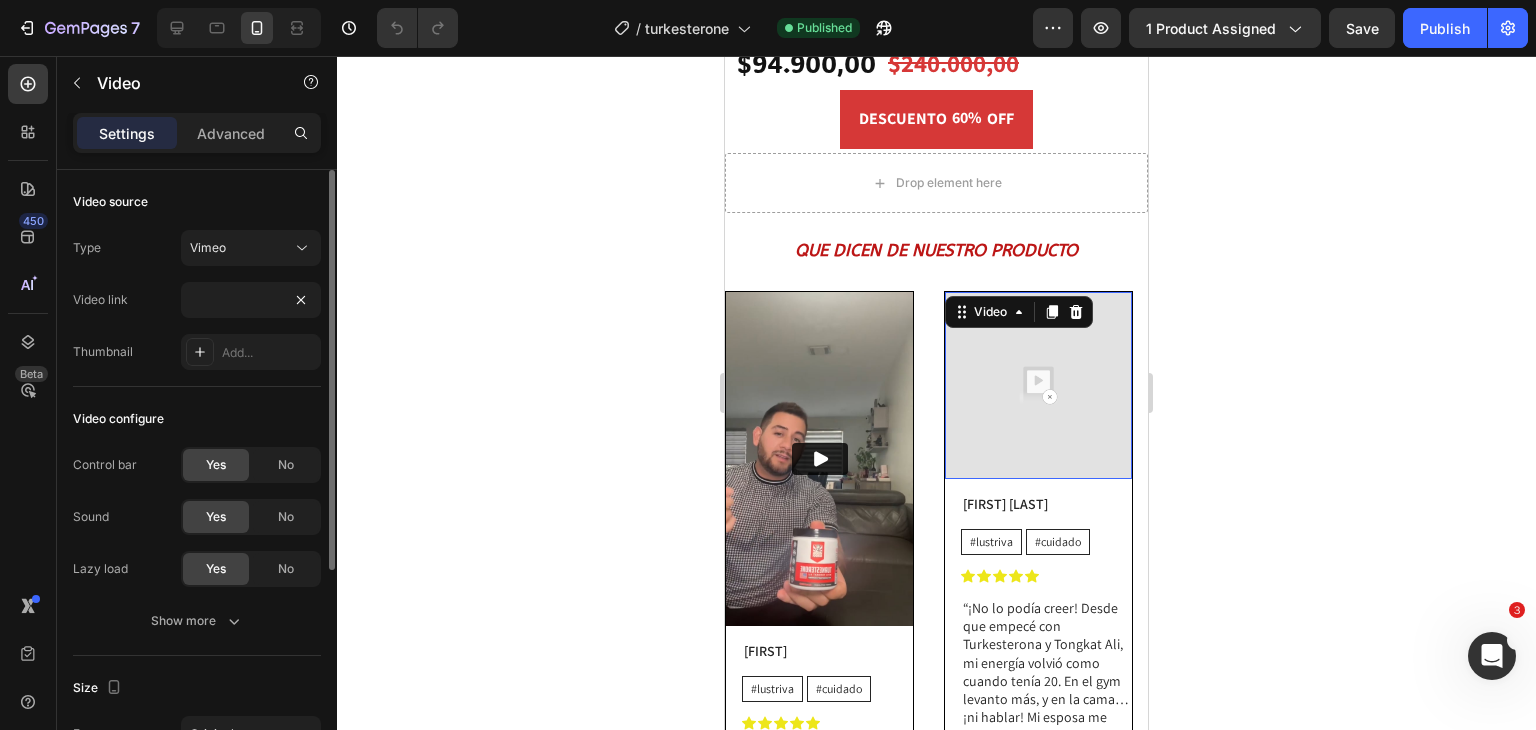 scroll, scrollTop: 0, scrollLeft: 0, axis: both 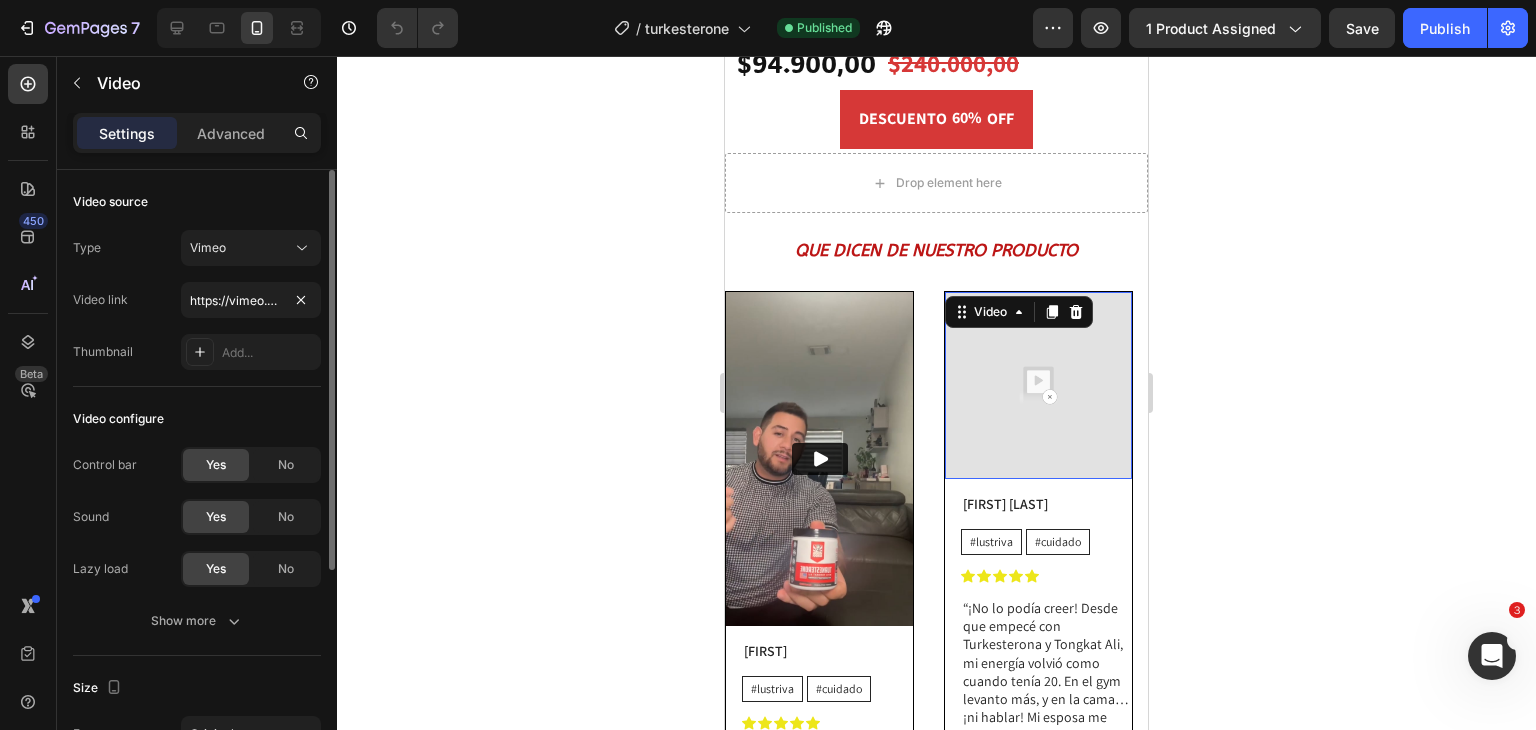 click on "Type Vimeo Video link https://vimeo.com/[NUMBER]?share=copy Thumbnail Add..." at bounding box center (197, 300) 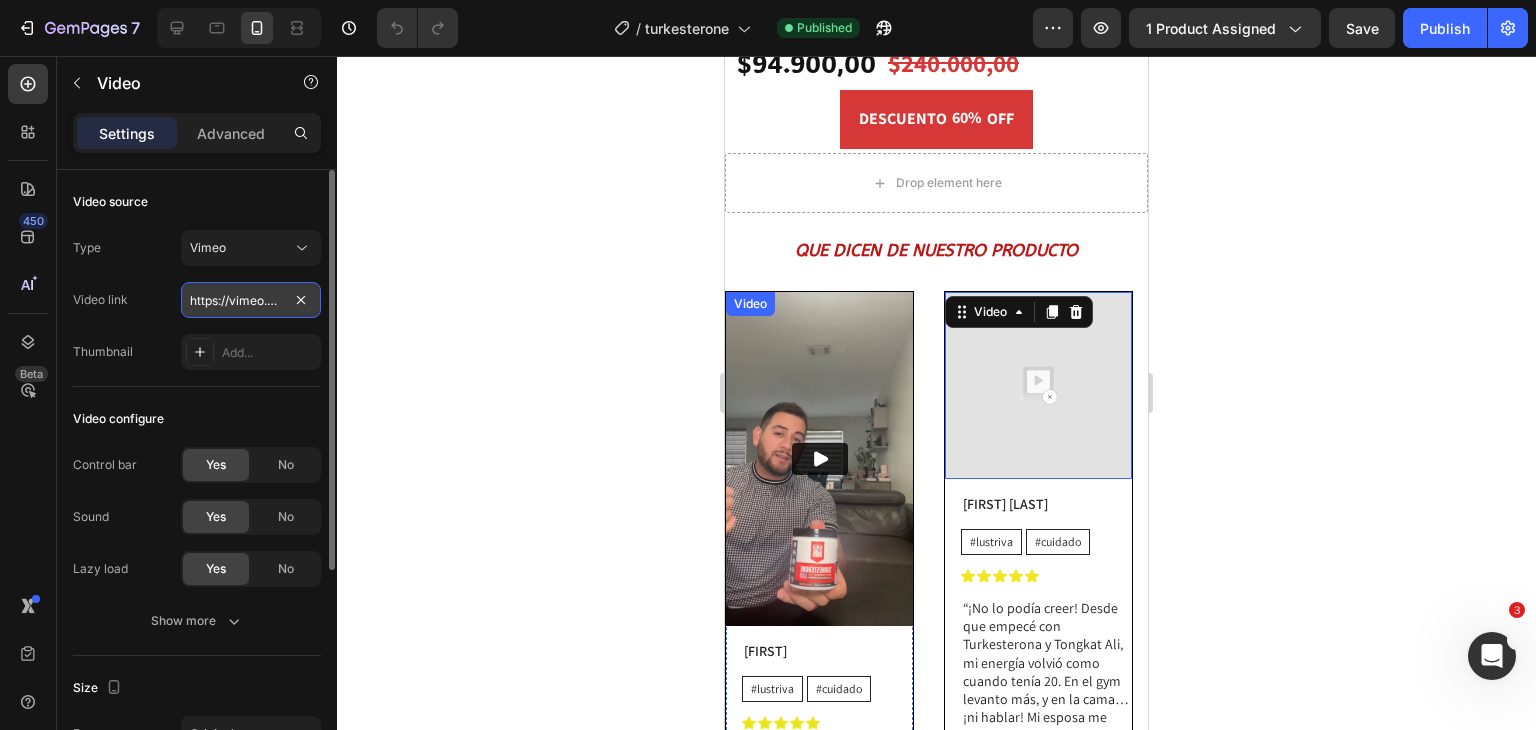 click on "https://vimeo.com/1106668164?share=copy" at bounding box center (251, 300) 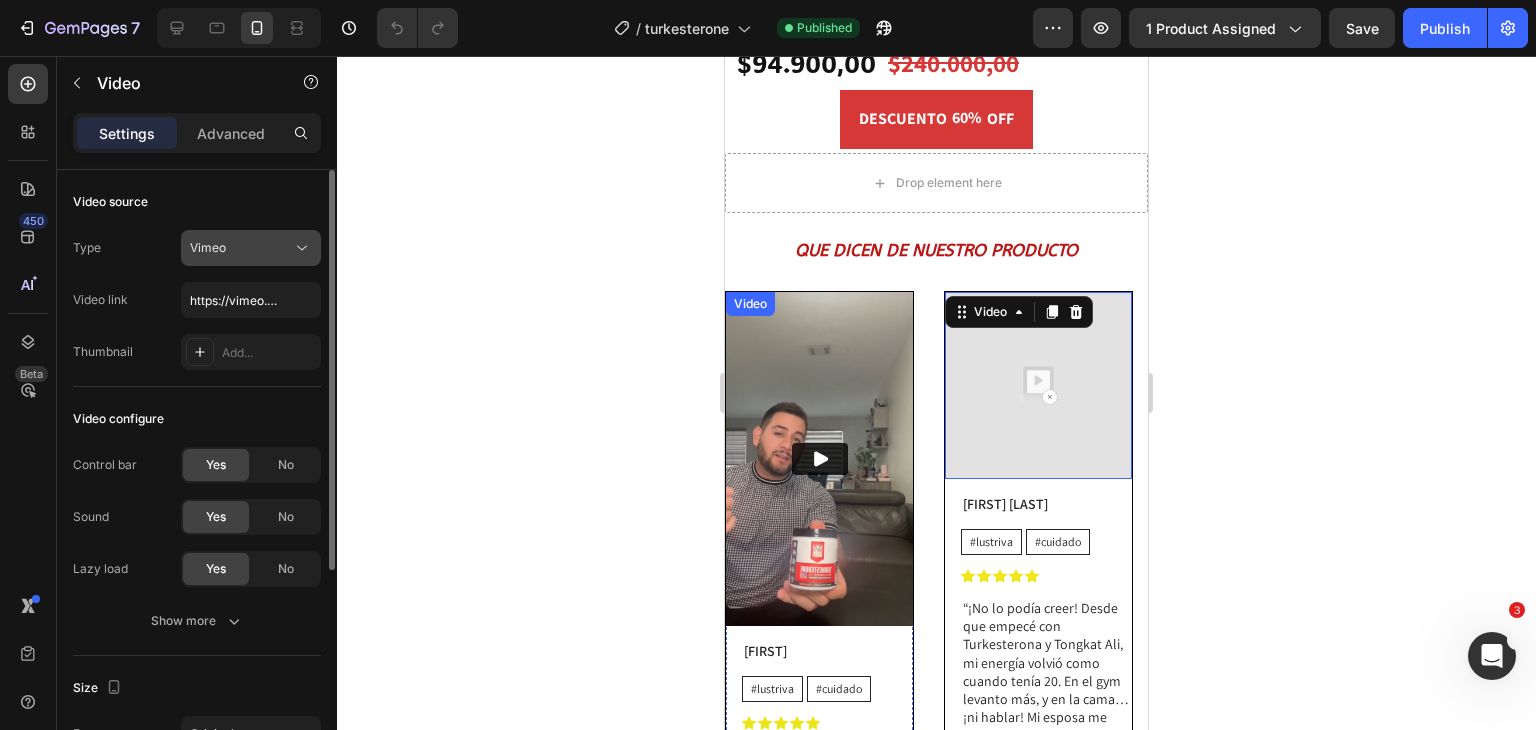 click on "Vimeo" 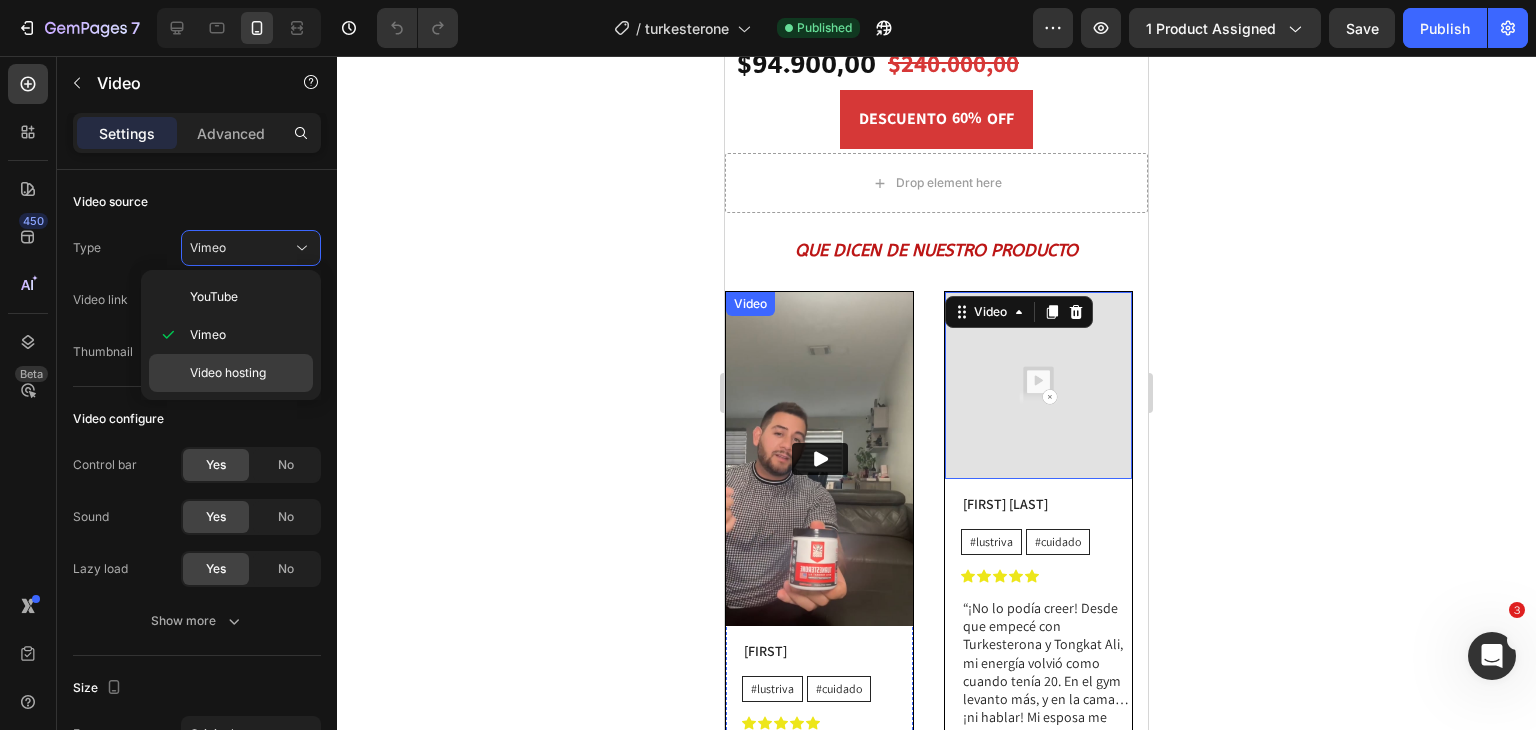 click on "Video hosting" at bounding box center (228, 373) 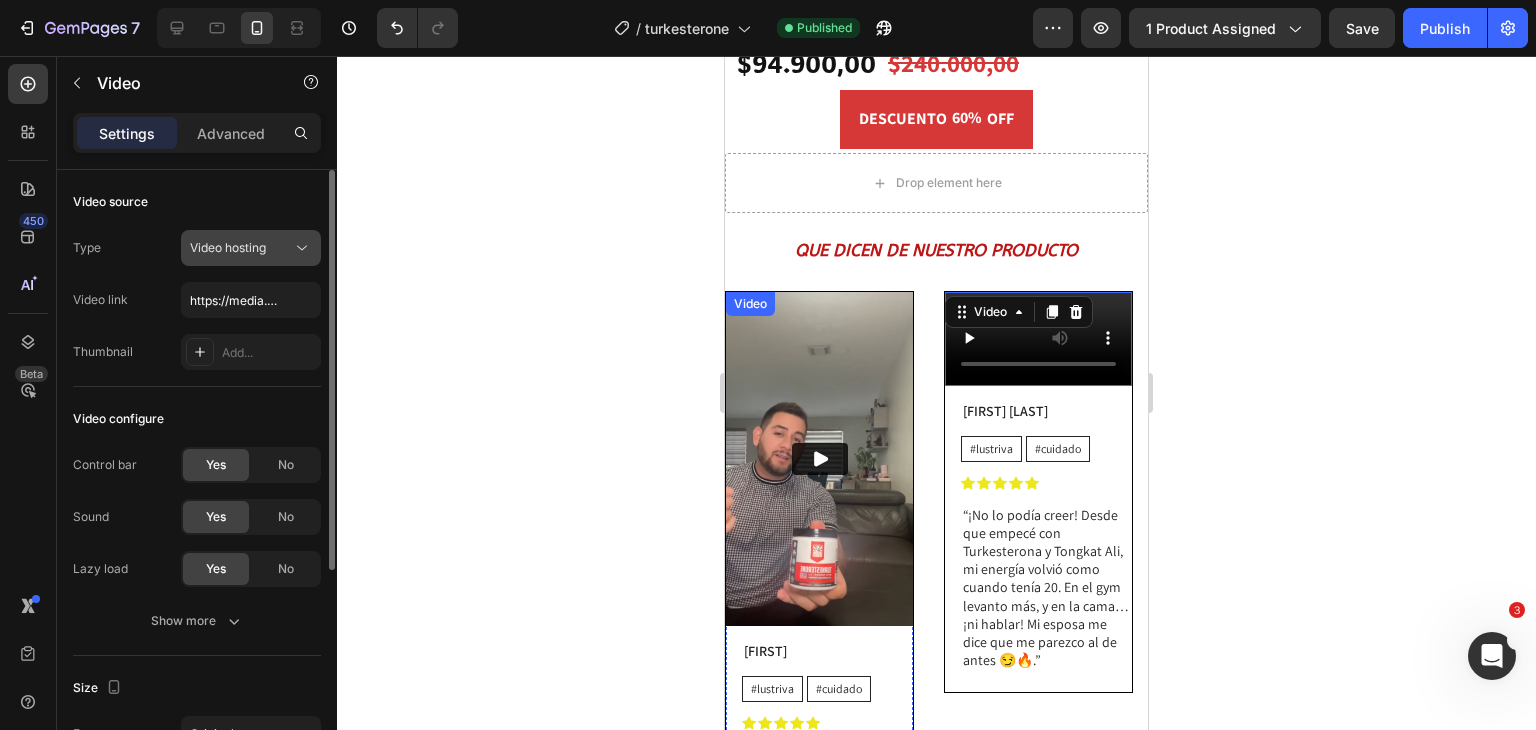 click on "Video hosting" at bounding box center [241, 248] 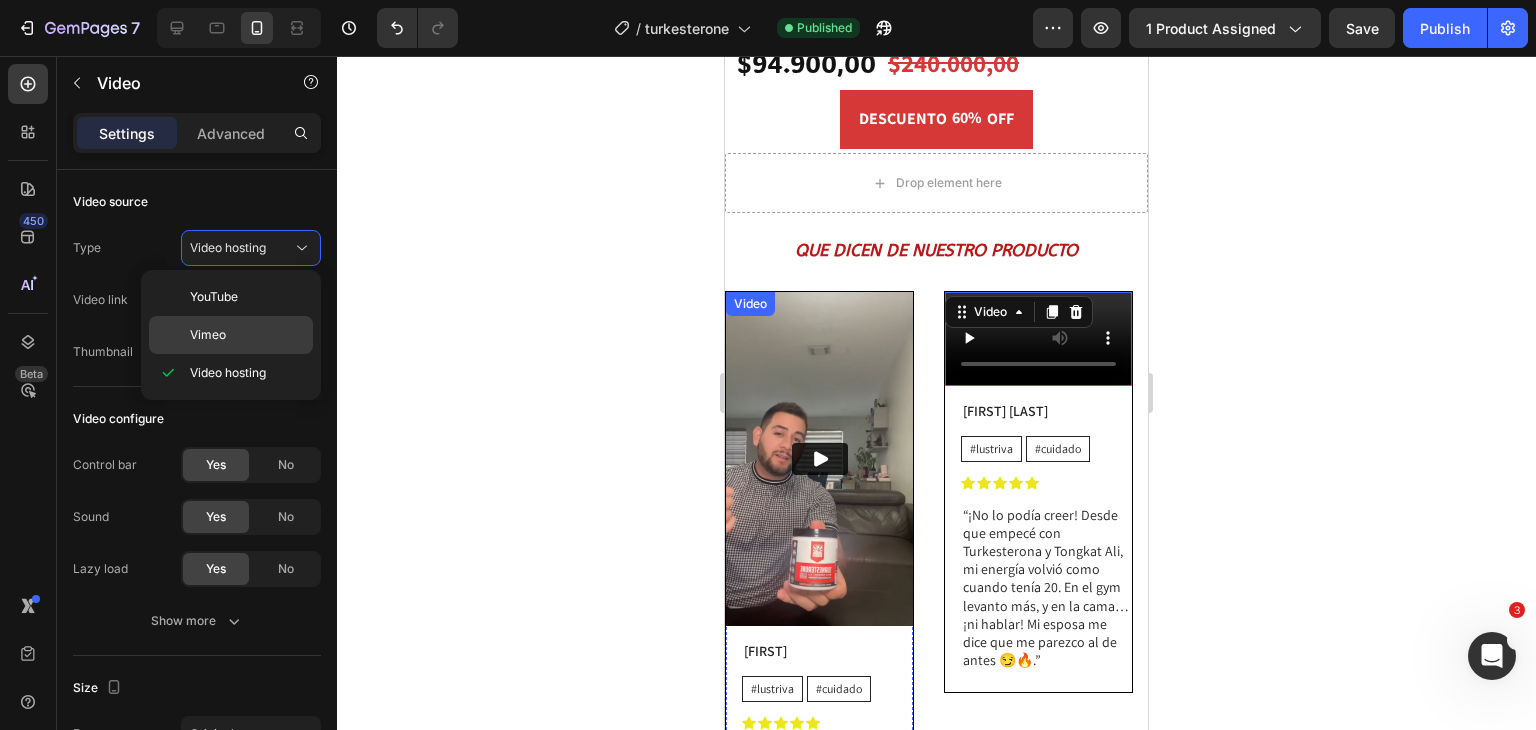 click on "Vimeo" at bounding box center (247, 335) 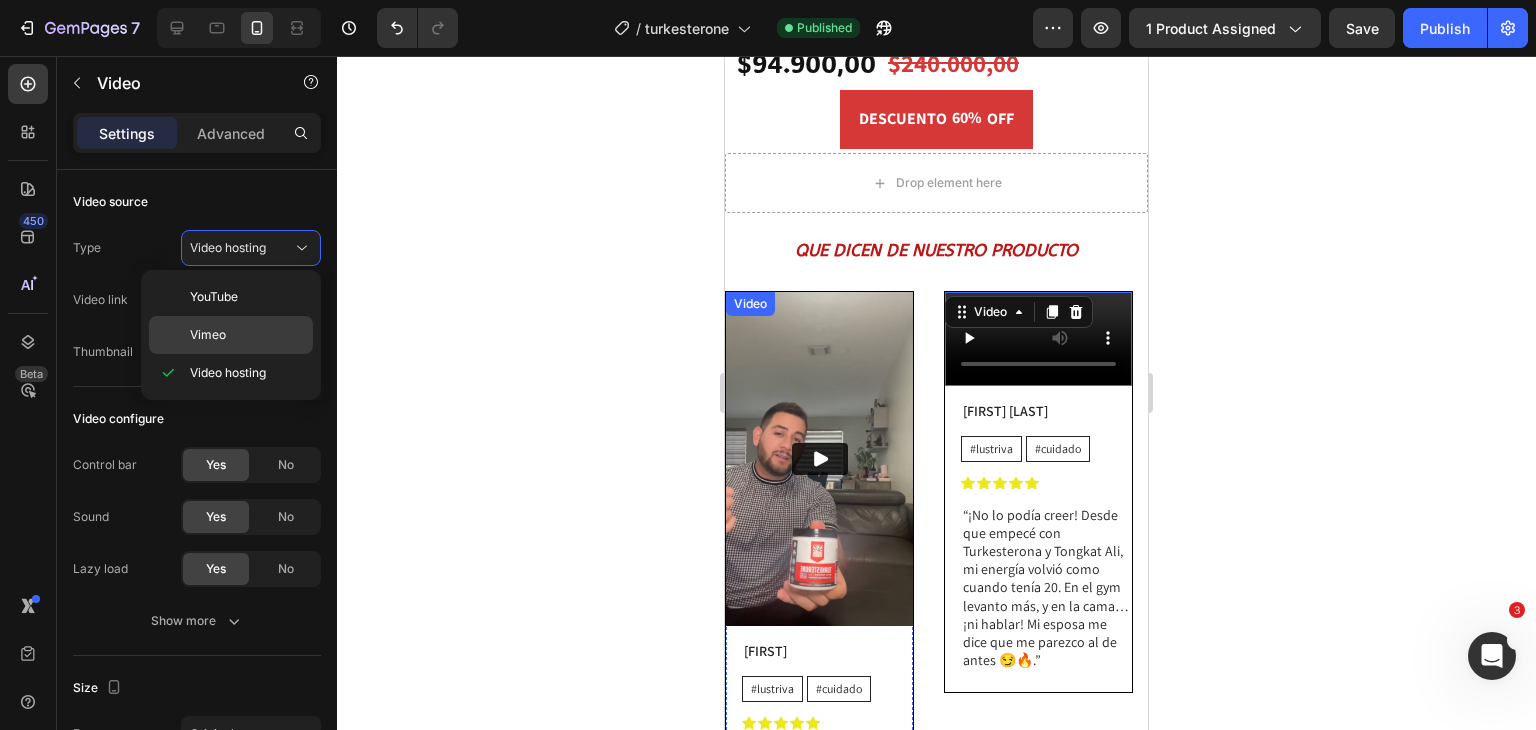 type on "https://vimeo.com/1106668164?share=copy" 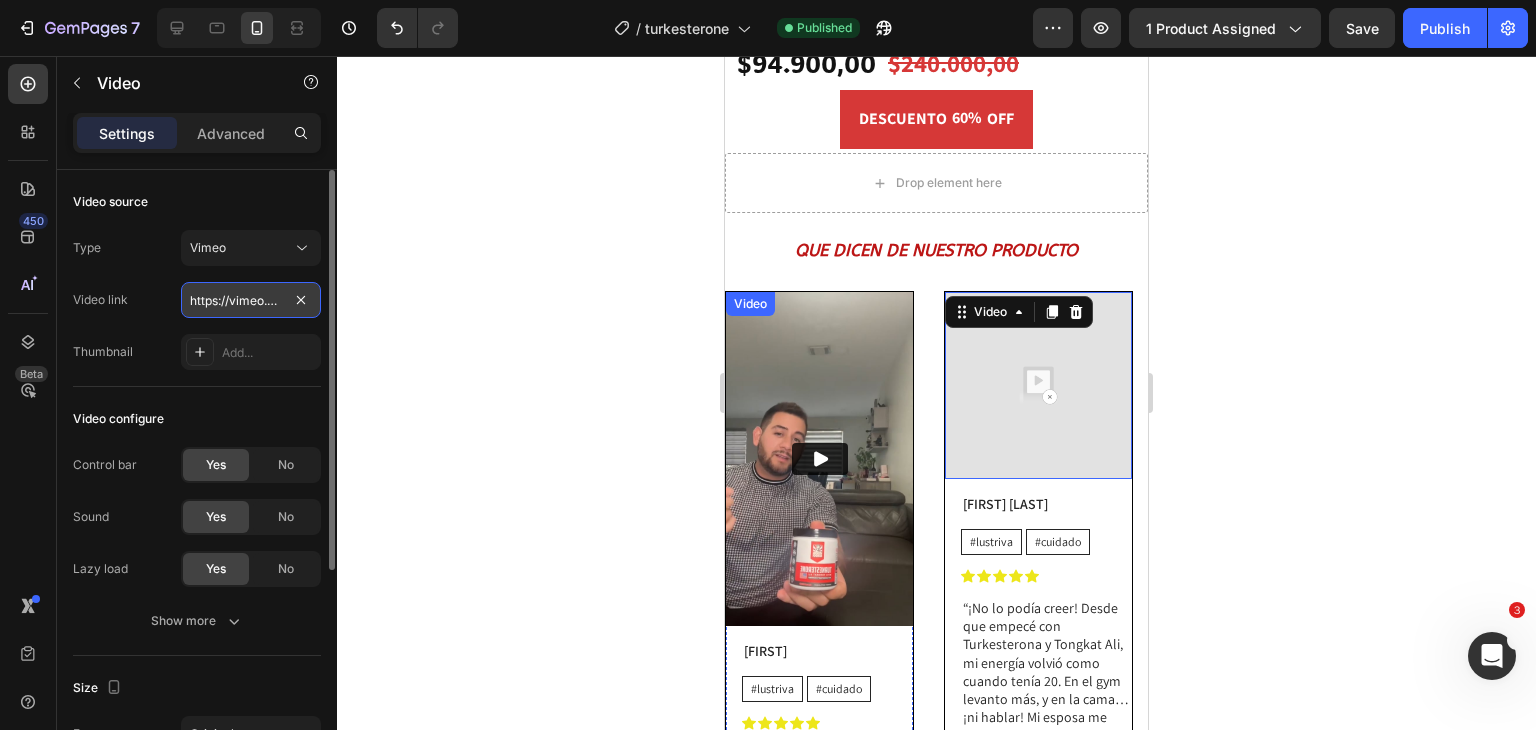 click on "https://vimeo.com/1106668164?share=copy" at bounding box center [251, 300] 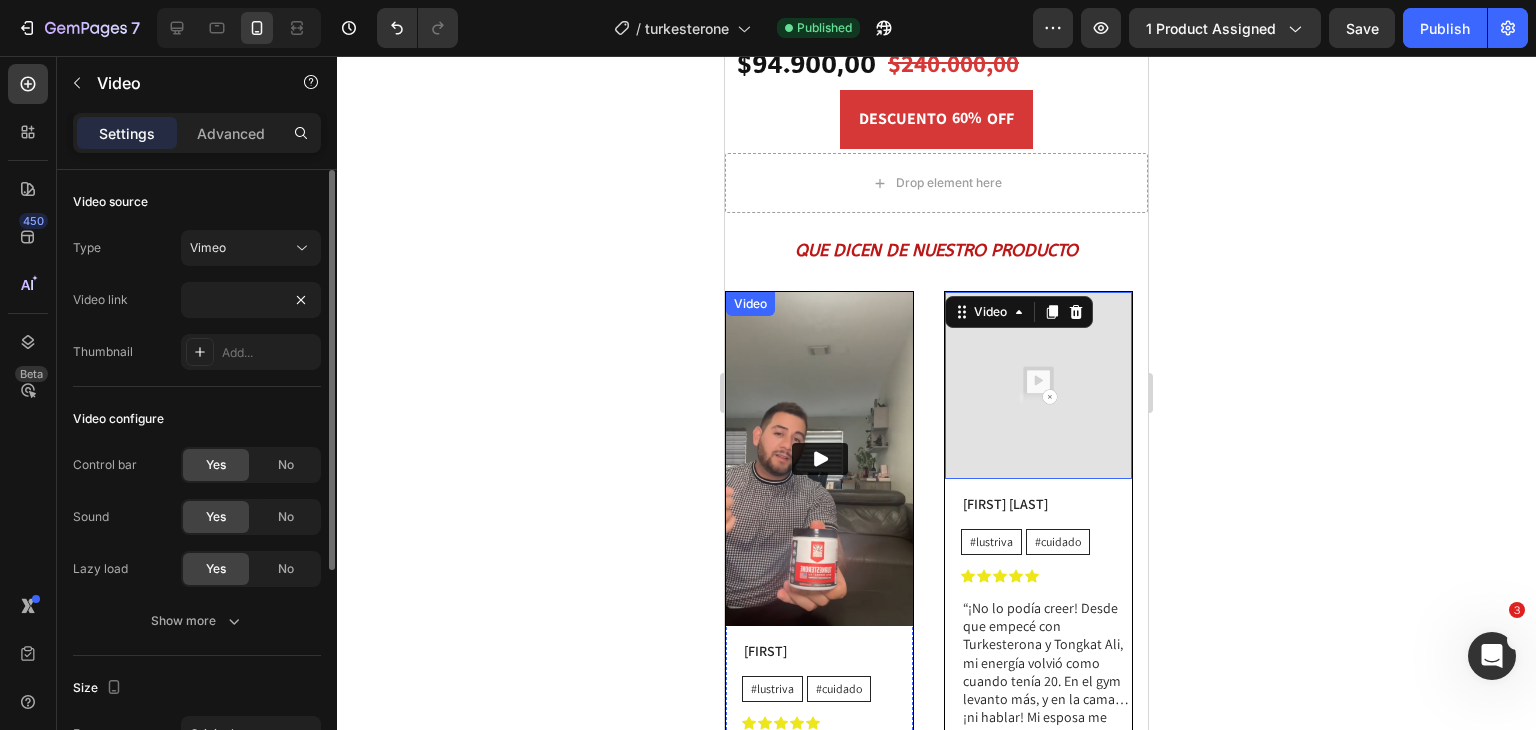 scroll, scrollTop: 0, scrollLeft: 0, axis: both 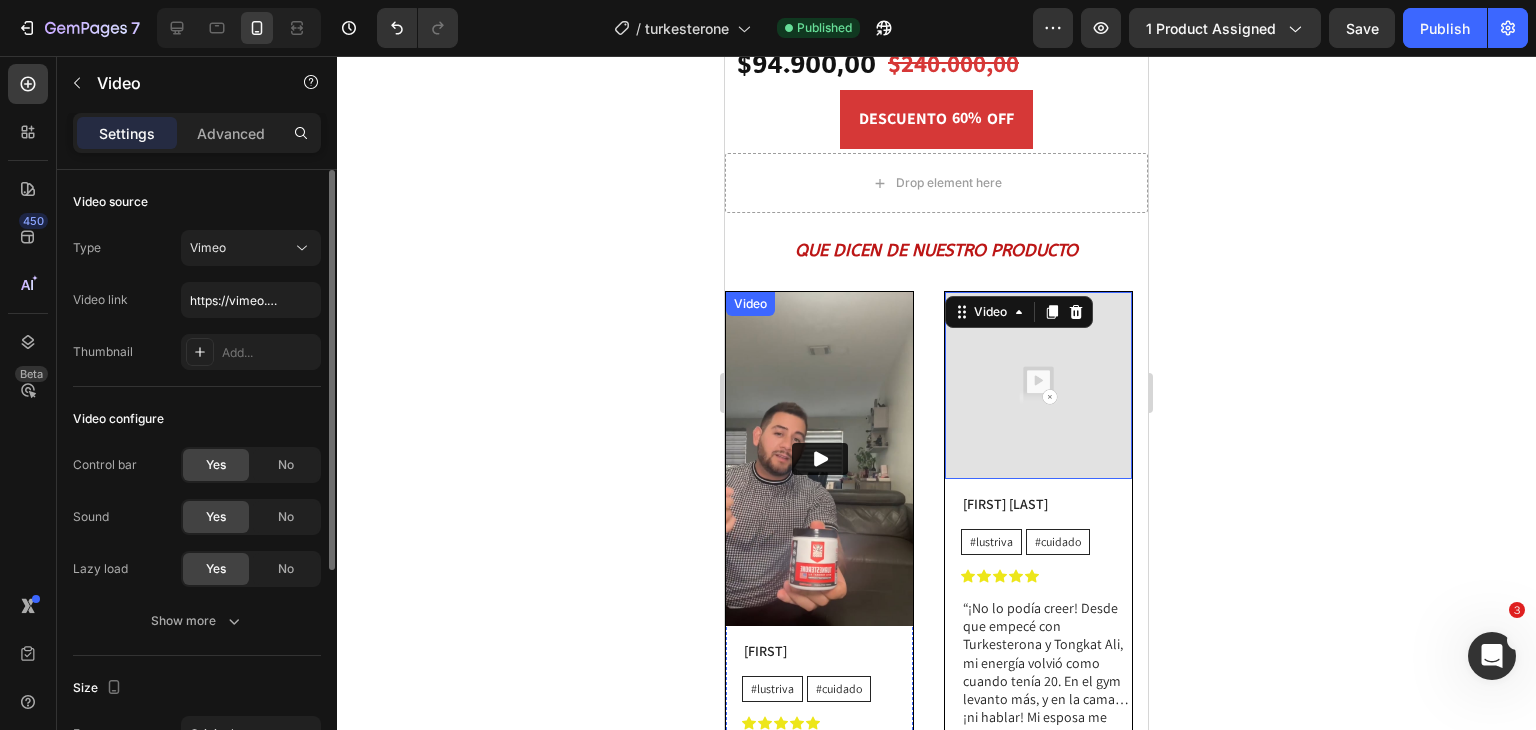 click on "Video source Type Vimeo Video link https://vimeo.com/[NUMBER]?share=copy Thumbnail Add..." 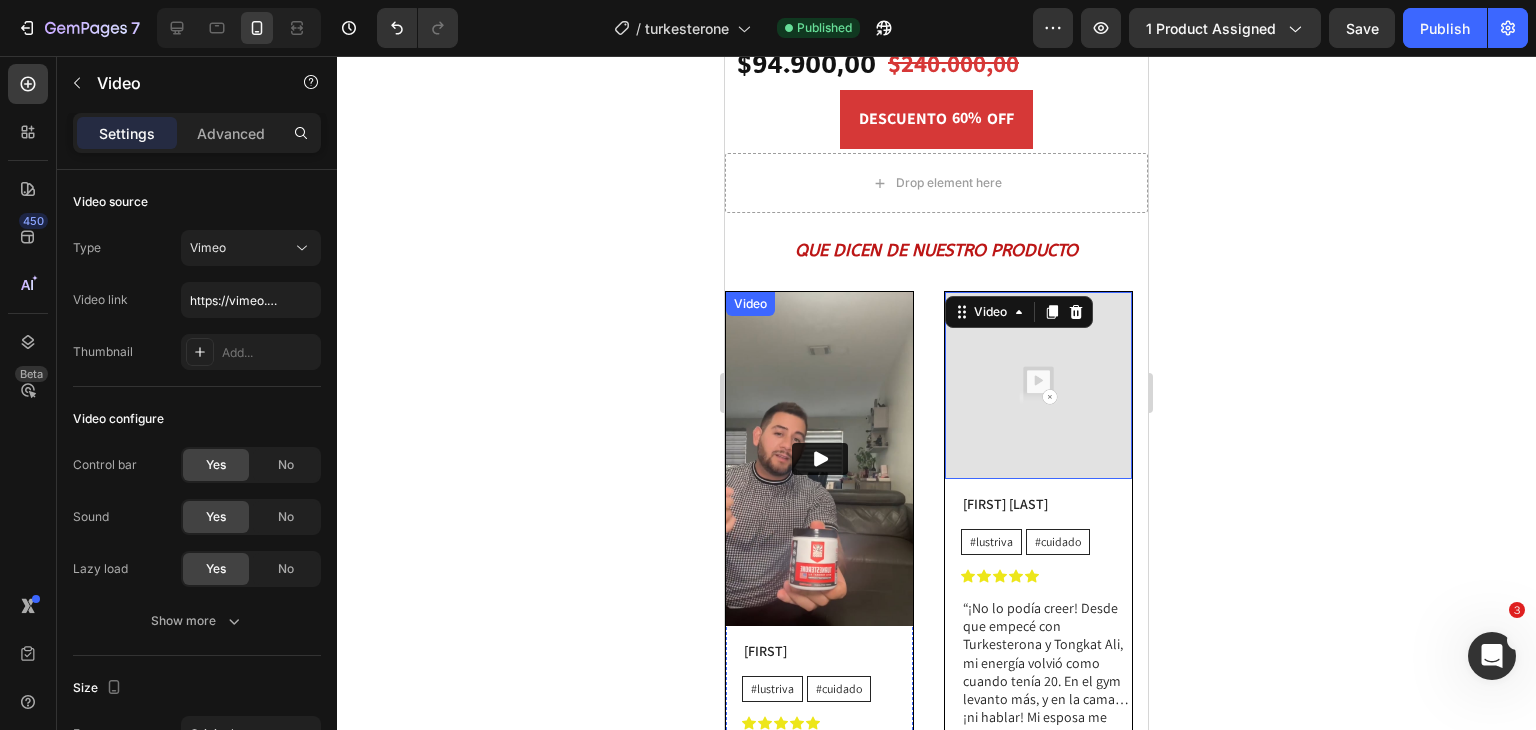 click at bounding box center (819, 459) 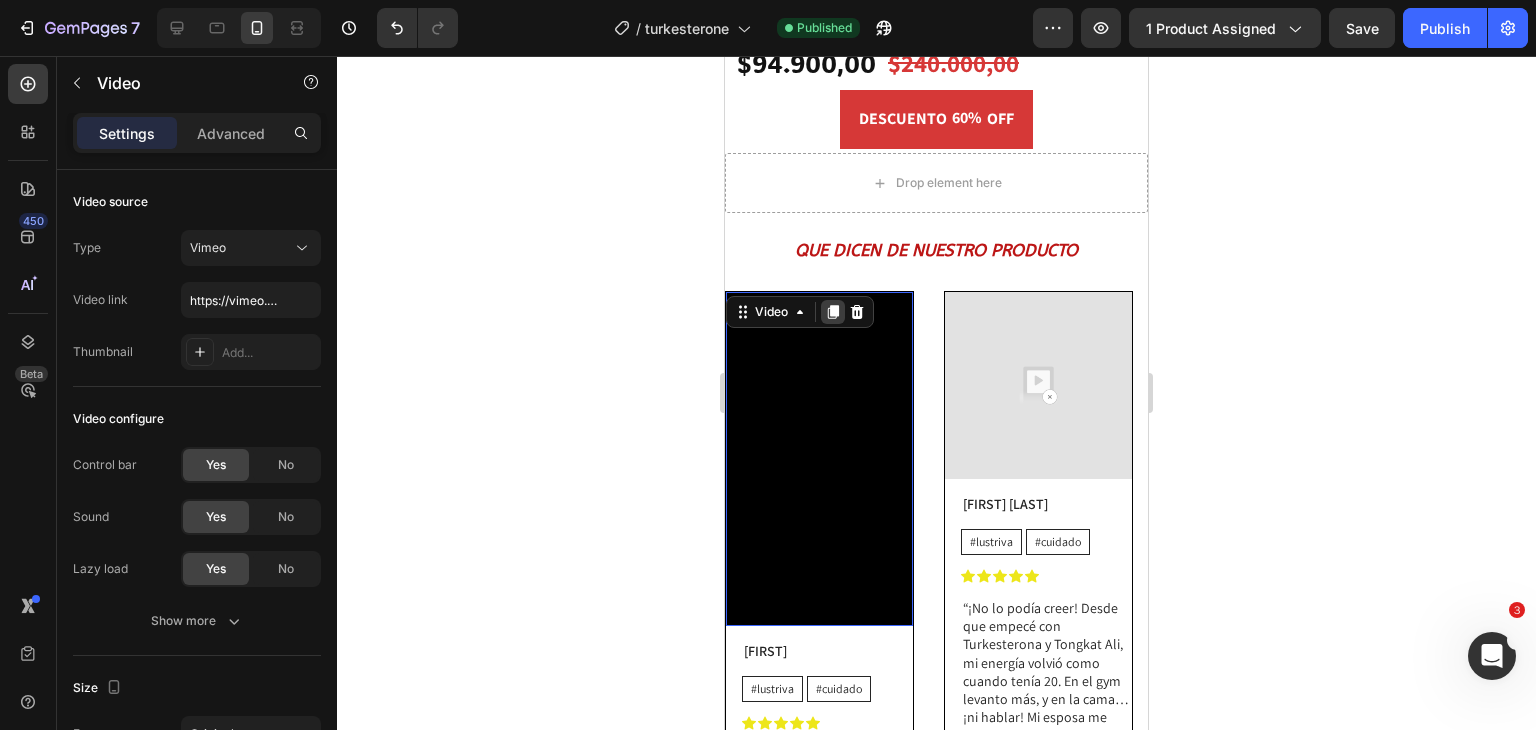 click 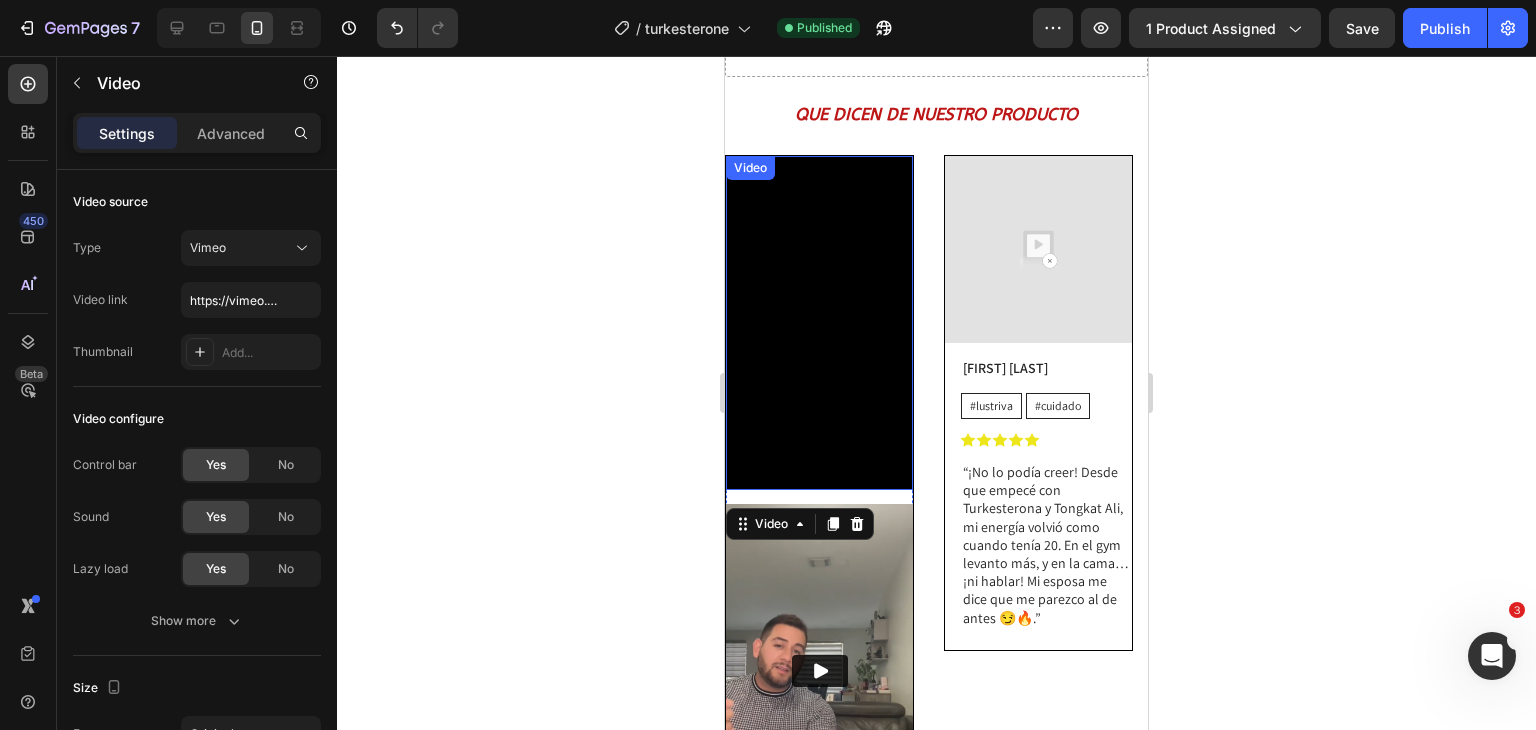 scroll, scrollTop: 2016, scrollLeft: 0, axis: vertical 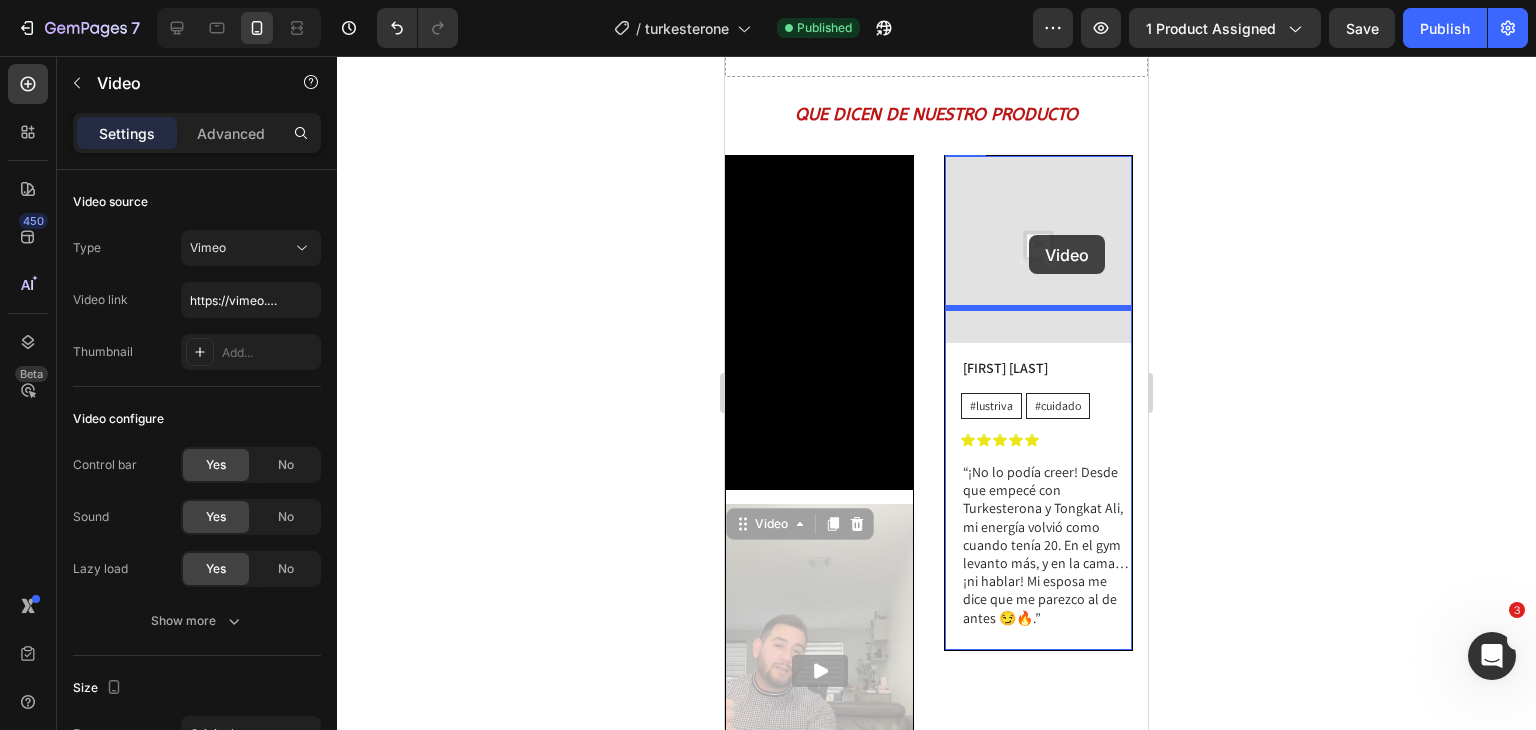 drag, startPoint x: 794, startPoint y: 606, endPoint x: 1029, endPoint y: 235, distance: 439.16513 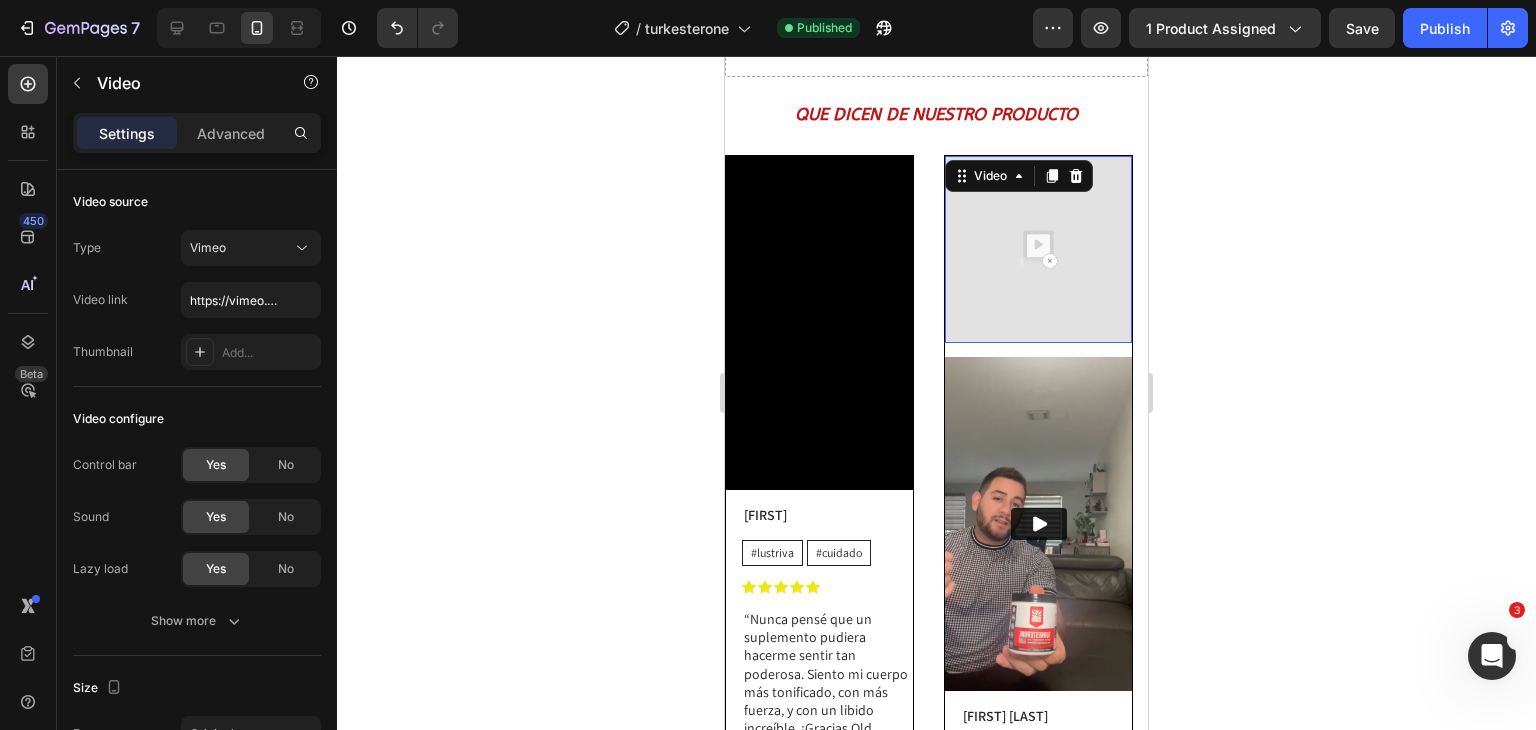 click at bounding box center [1038, 249] 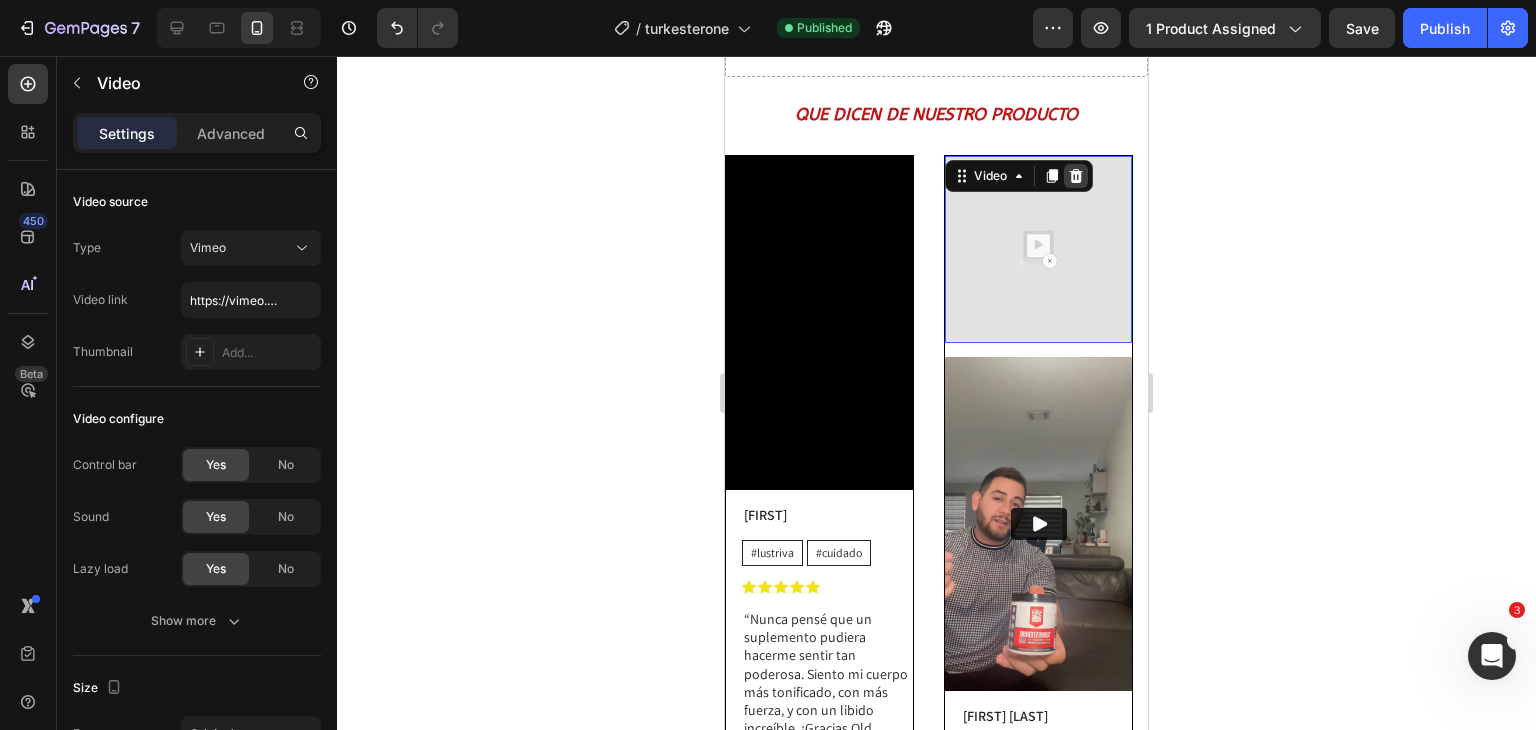 click 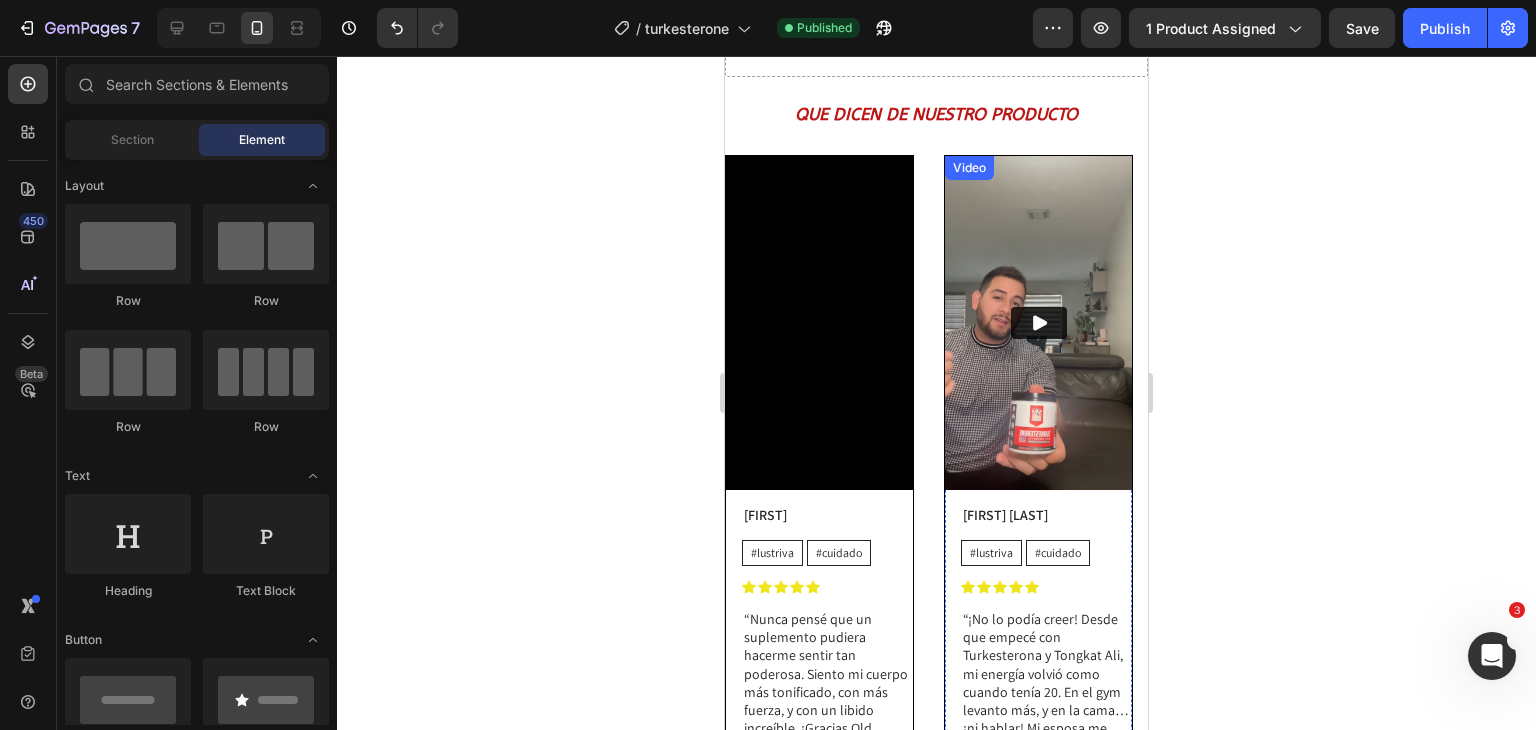 click at bounding box center (1038, 323) 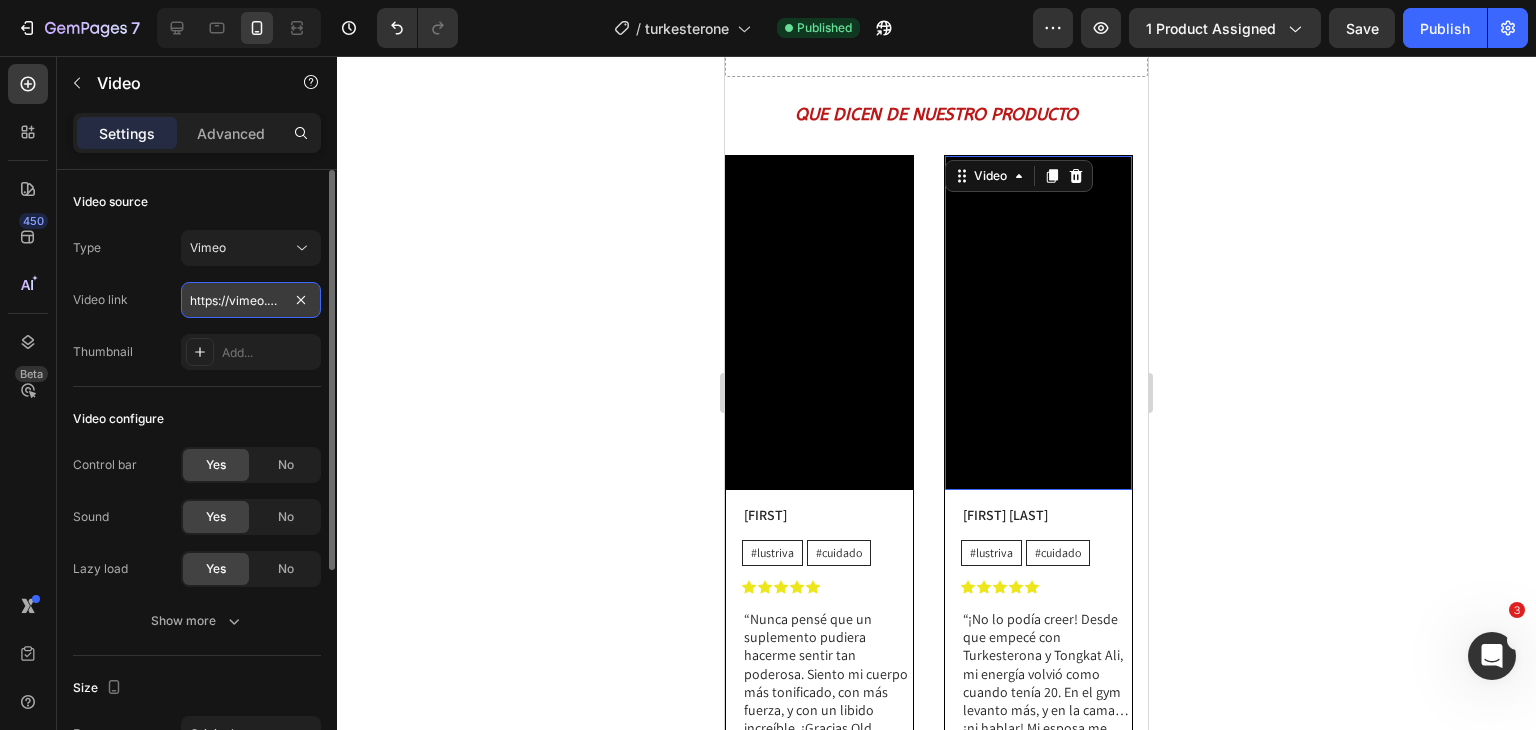 click on "https://vimeo.com/1106665367?share=copy" at bounding box center [251, 300] 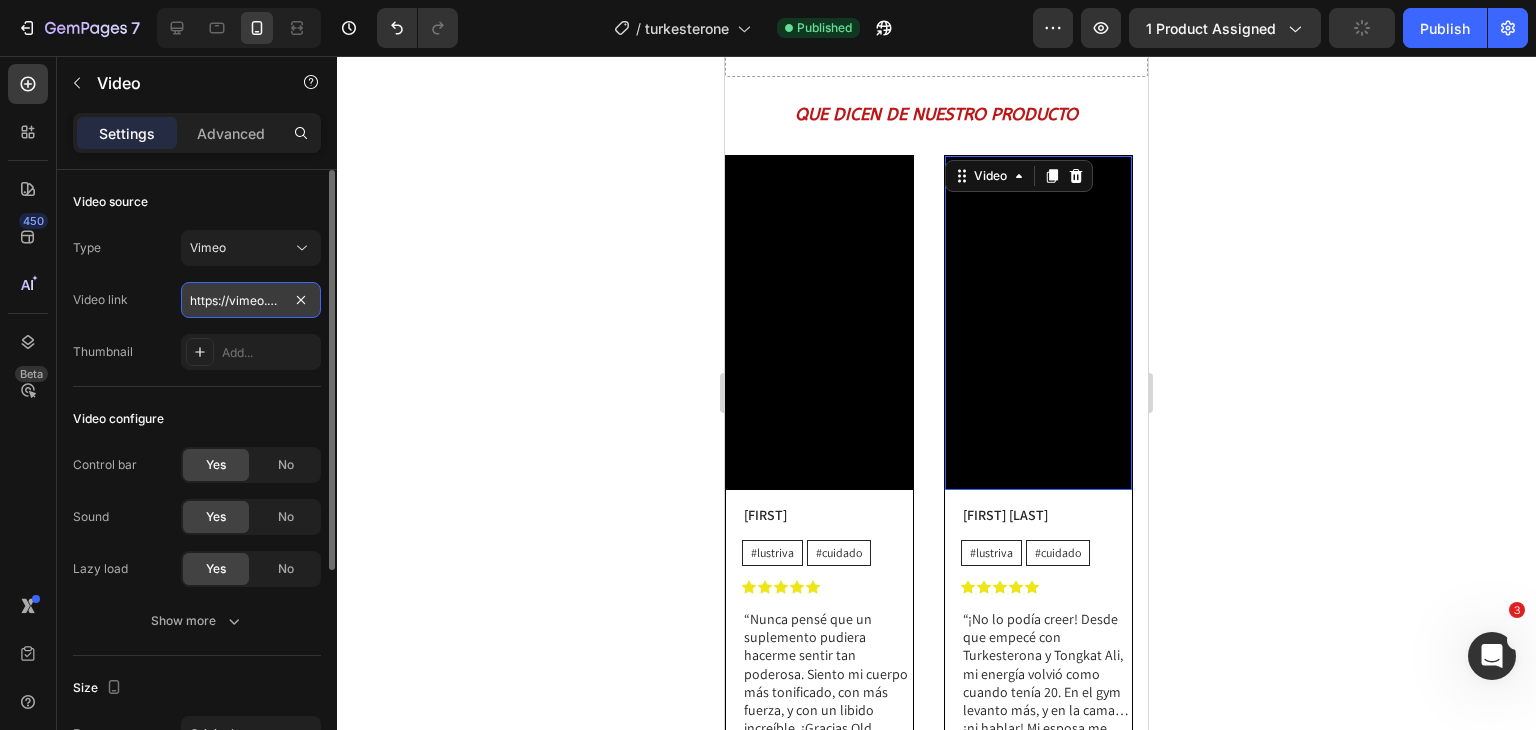 paste on "8164" 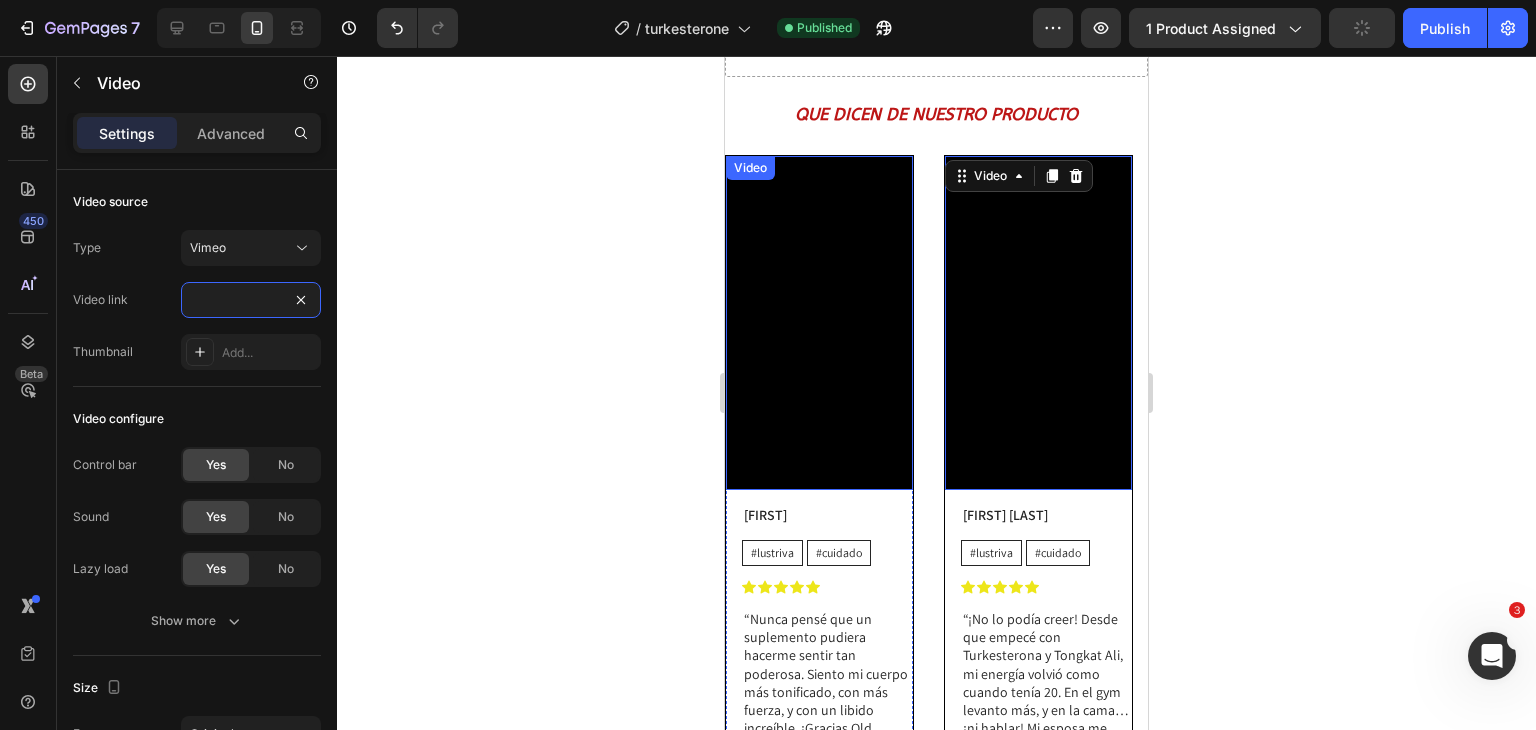 type on "https://vimeo.com/1106668164?share=copy" 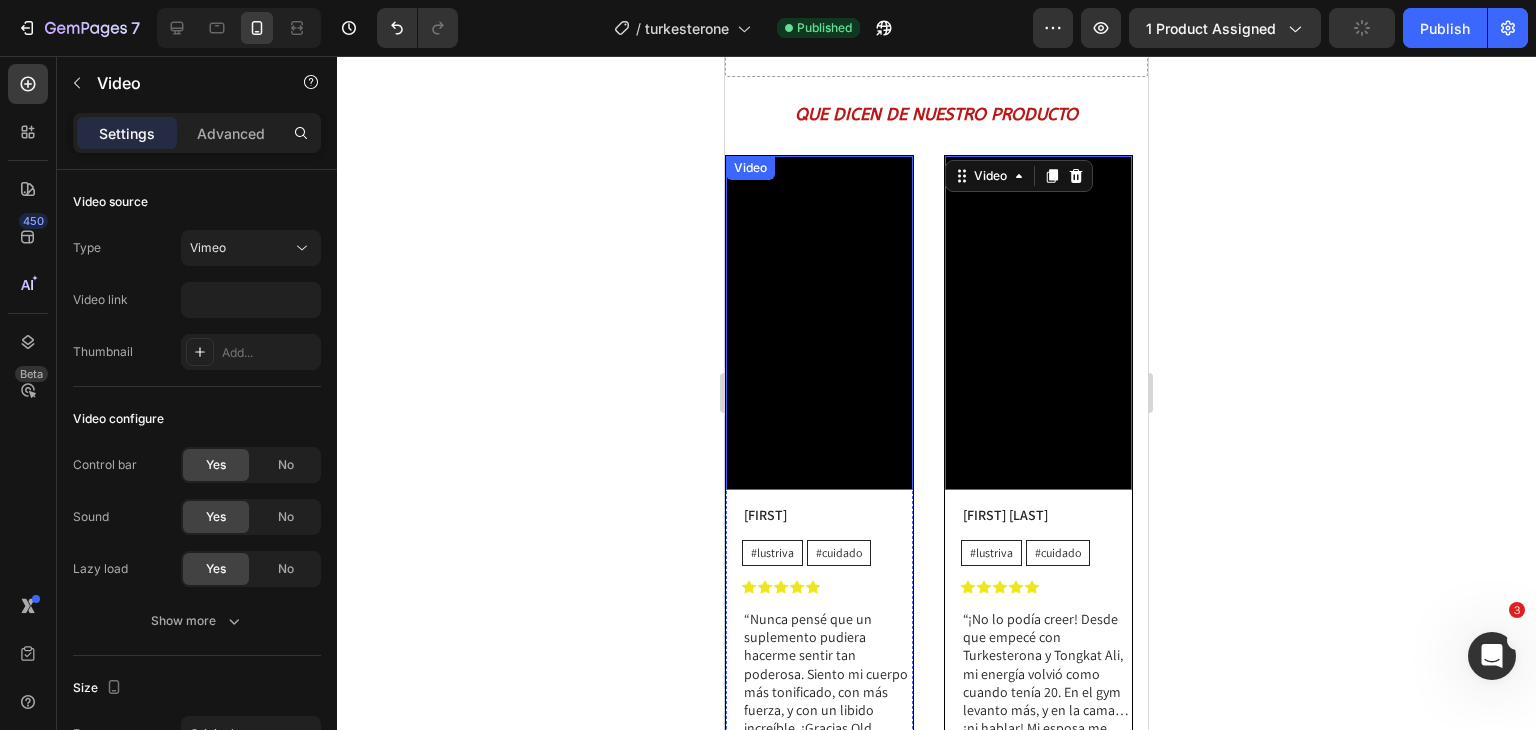 scroll, scrollTop: 0, scrollLeft: 0, axis: both 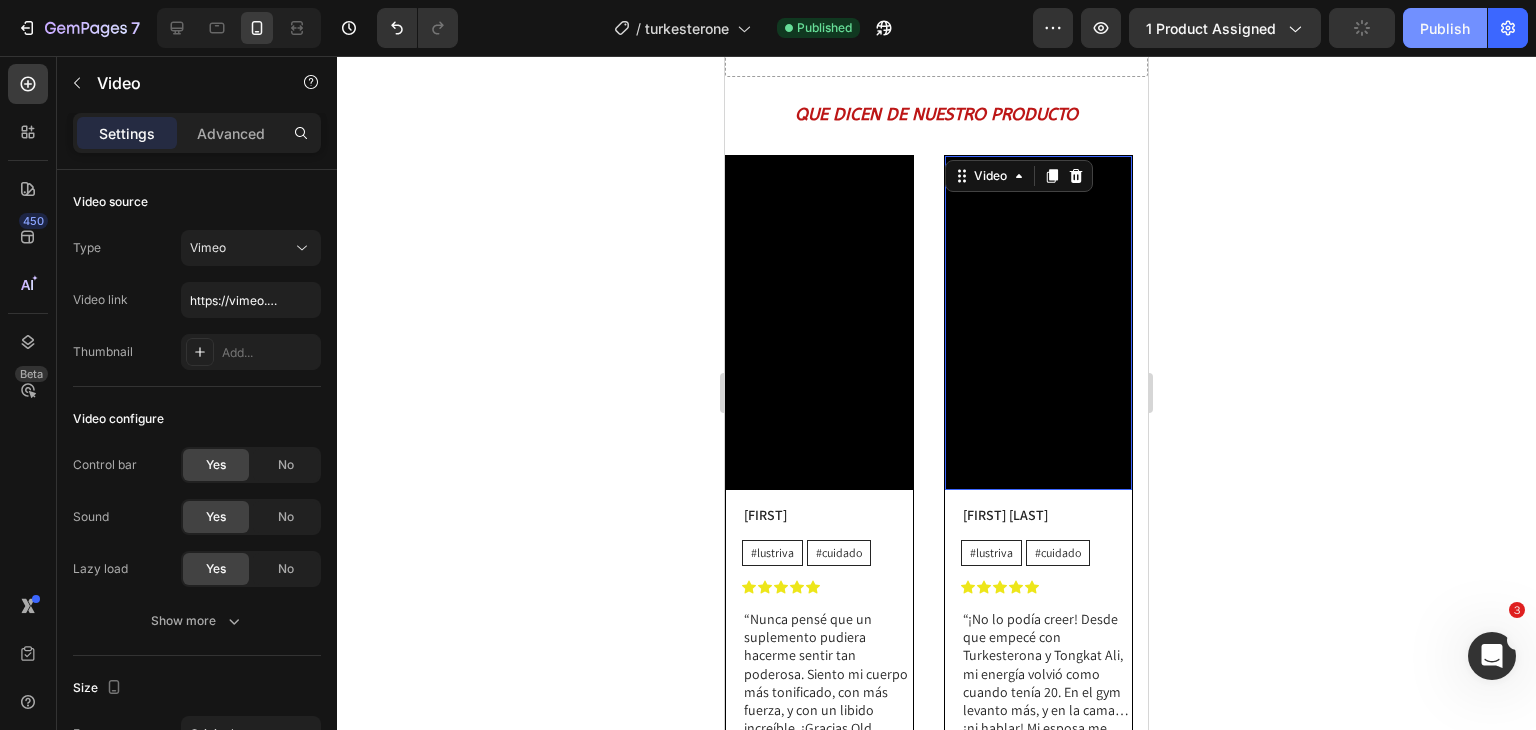 click on "Publish" at bounding box center [1445, 28] 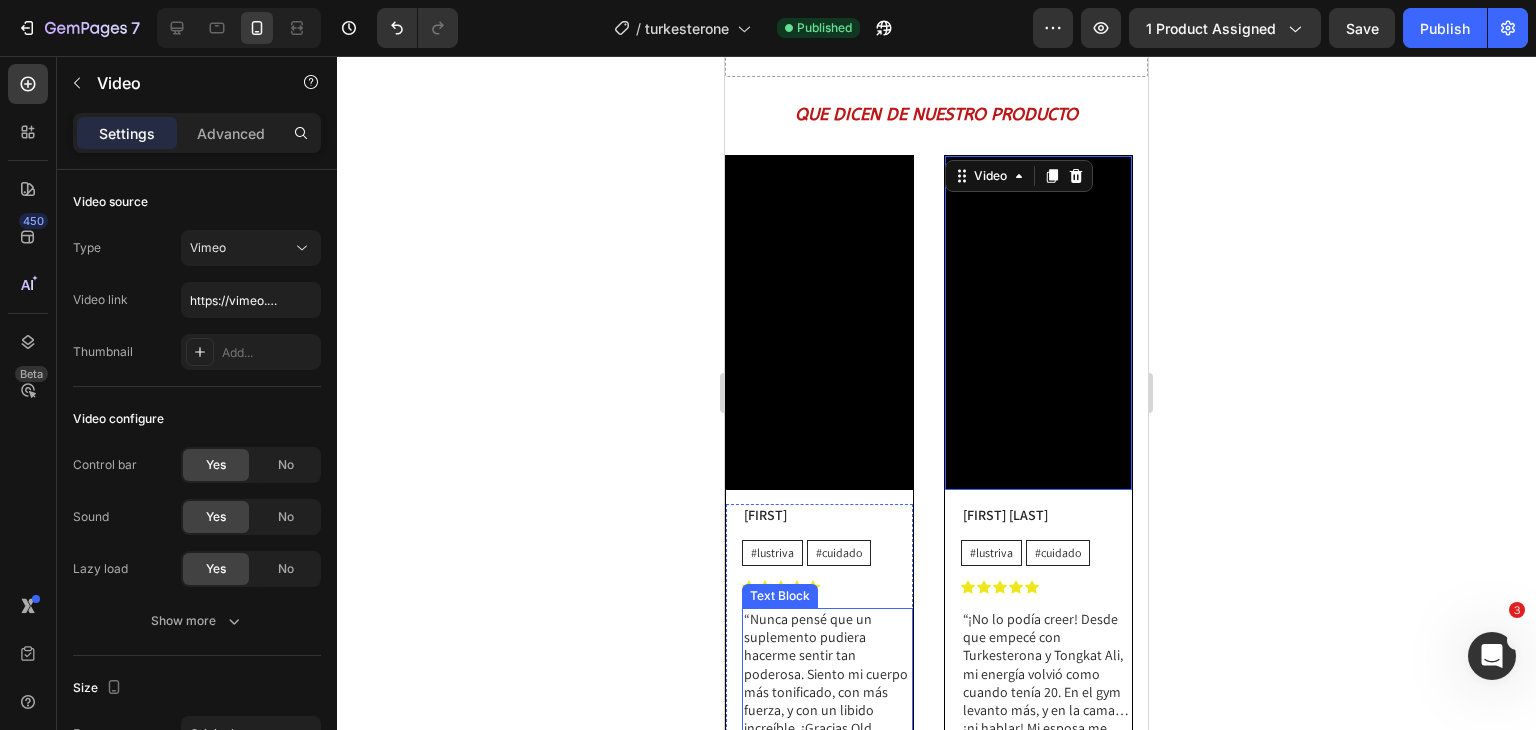 scroll, scrollTop: 2299, scrollLeft: 0, axis: vertical 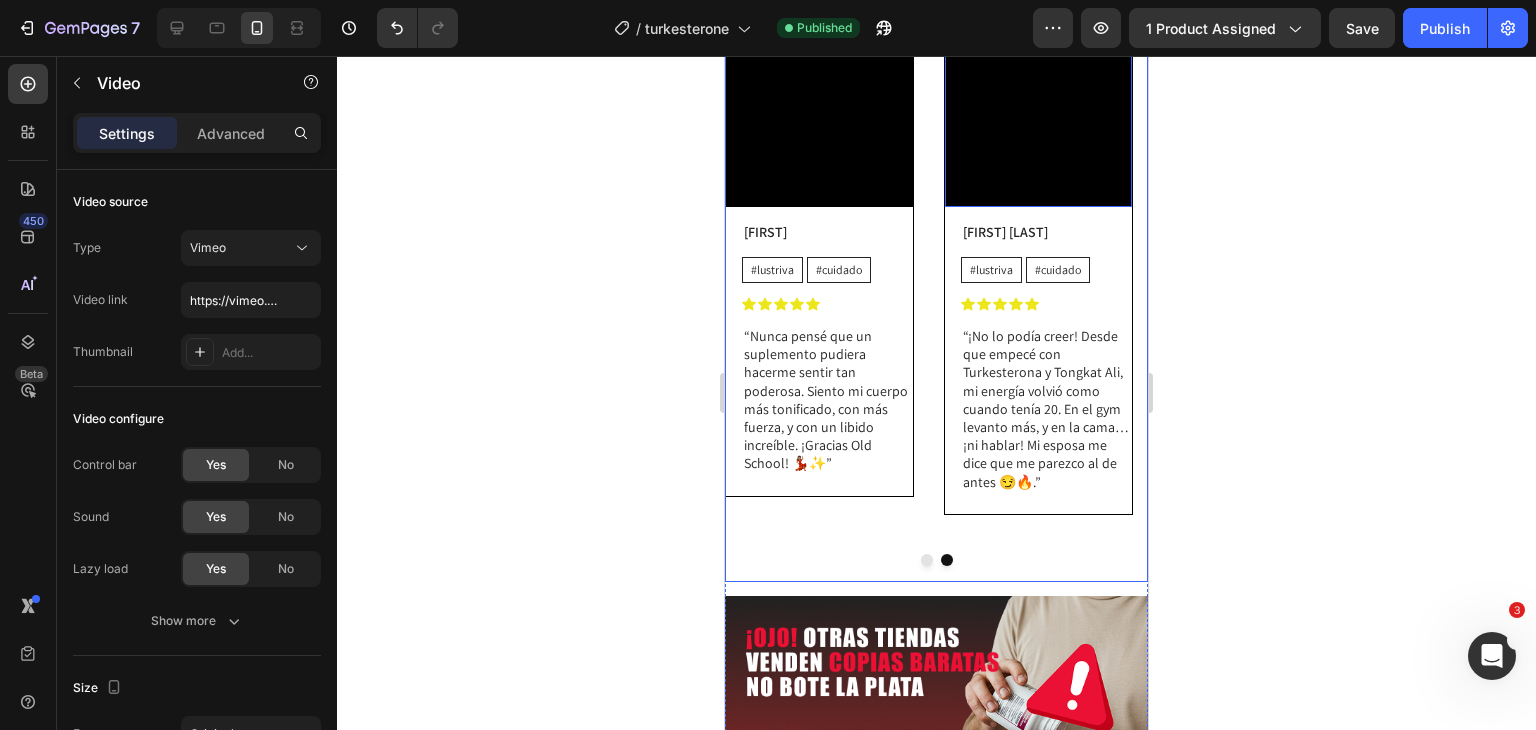click on "Video [FIRST] Text Block #salud Text Block #lustriva Text Block Row Icon Icon Icon Icon Icon Icon List COMO DEBE LLEGAR, OJO Text Block Tenía problemas de líbido y pensaba que era normal por la edad. Desde que uso Turkesterona con Tongkat Ali, mi deseo regresó con más fuerza que nunca. Además, el músculo se nota más definido. ¡Esto sí funciona! 🚀🍆 Text Block Row Row Video [PERSON] Text Block #explecion Text Block #uñaz Text Block Row Icon Icon Icon Icon Icon Icon List Con tres hijos, trabajo y estrés, me sentía apagado. Ahora tengo más resistencia, más ganas y mi rendimiento físico mejoró 100%. Incluso mi estado de ánimo está mejor. ¡Volví a disfrutar de mi pareja como hace años! 🙌🏽❤️ Text Block Row Row Video [PERSON] Text Block #lustriva Text Block #cuidado Text Block Row Icon Icon Icon Icon Icon Icon List Text Block Row Row 14 [LAST] Text Block #lustriva Text Block #cuidado Text Block Row Icon Icon Icon Icon Icon Icon List Text Block Row Row" at bounding box center [936, 227] 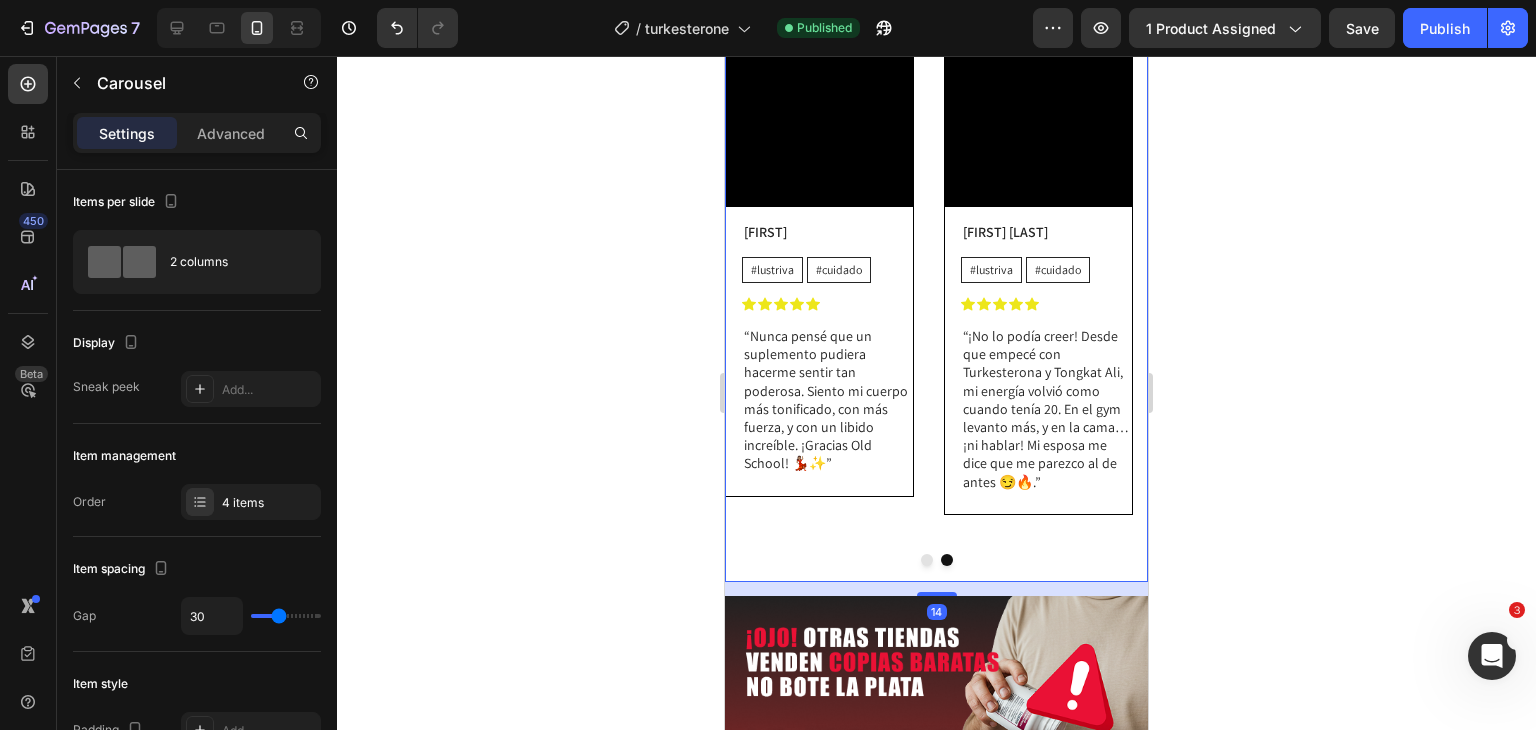 click at bounding box center [927, 560] 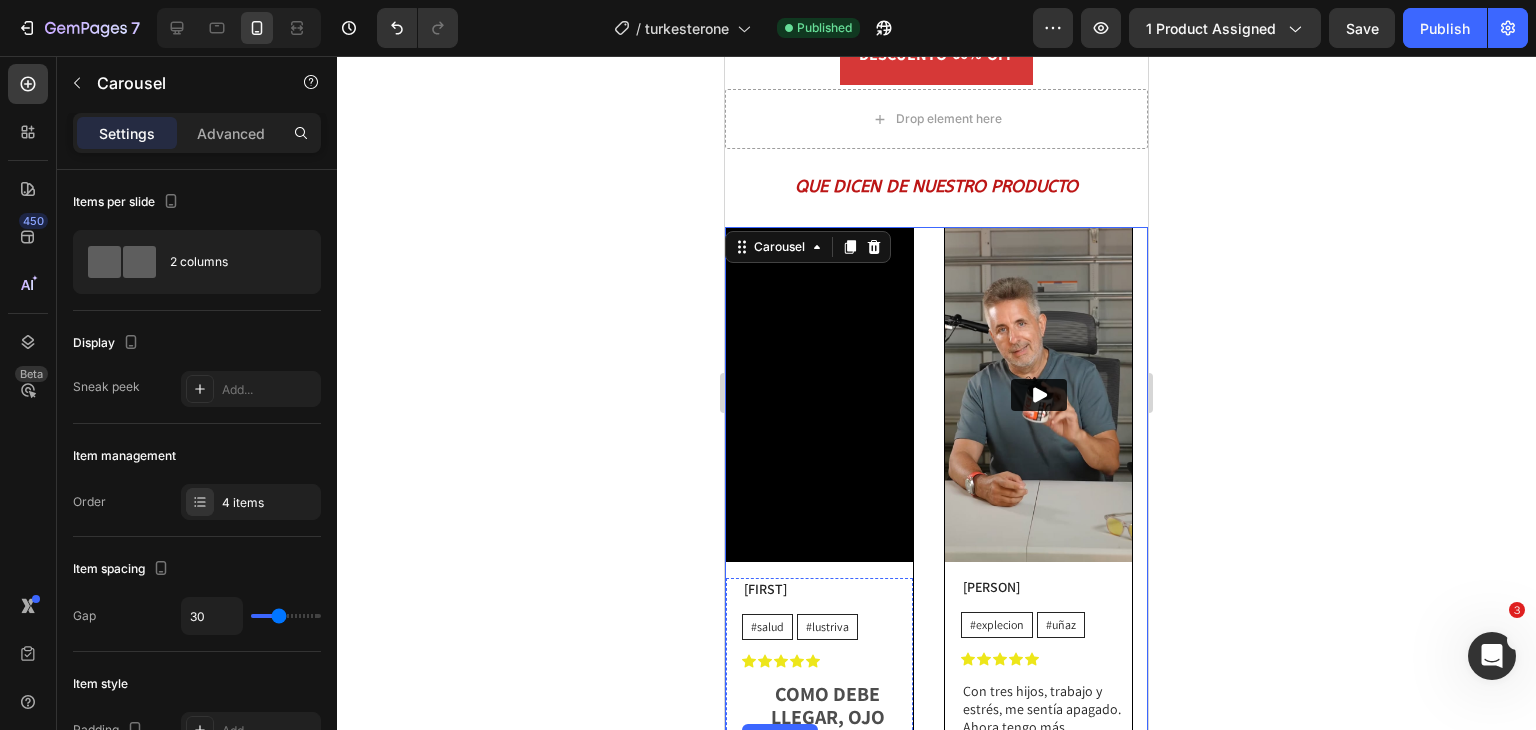scroll, scrollTop: 1943, scrollLeft: 0, axis: vertical 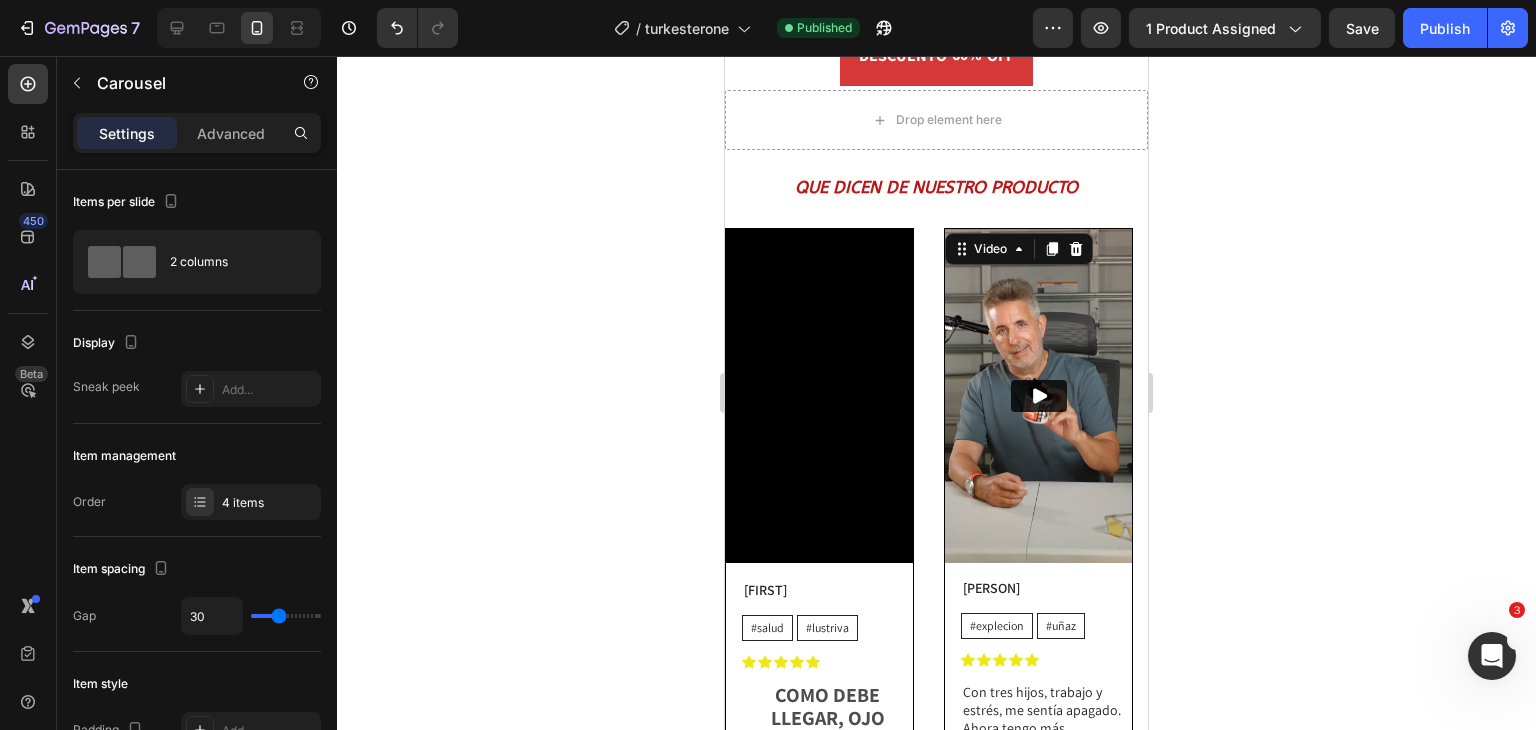 click at bounding box center (1038, 396) 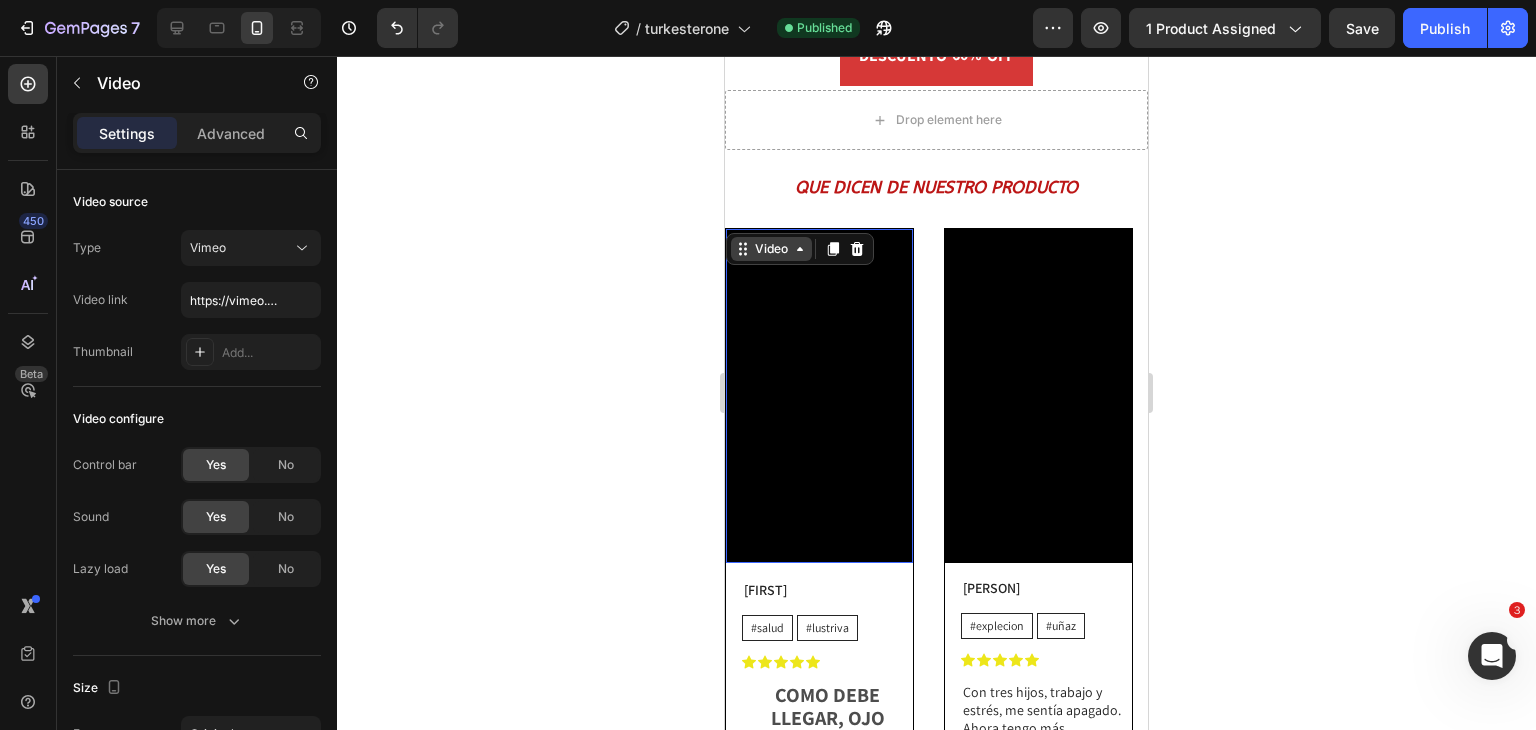 click on "Video" at bounding box center (771, 249) 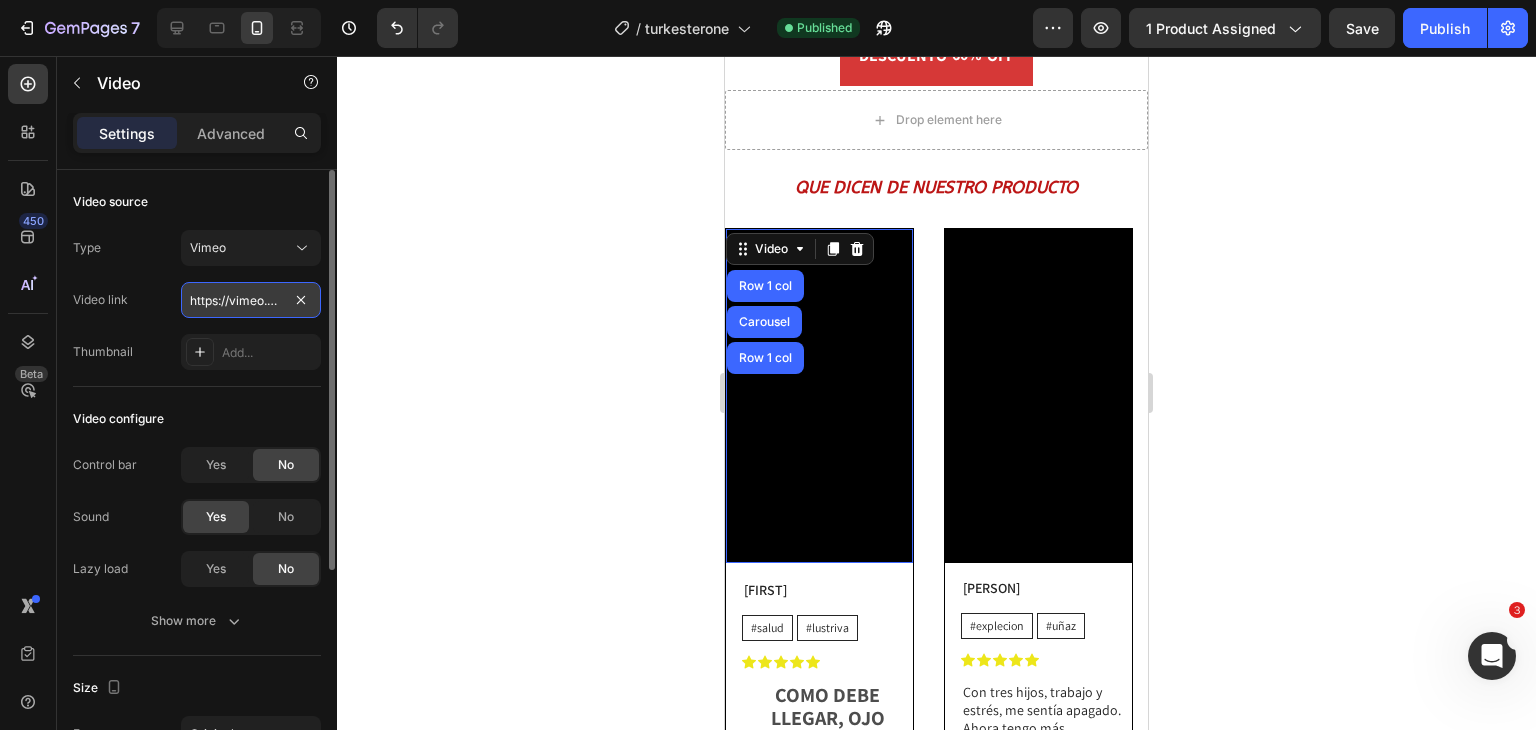 click on "https://vimeo.com/1106665373?share=copy" at bounding box center [251, 300] 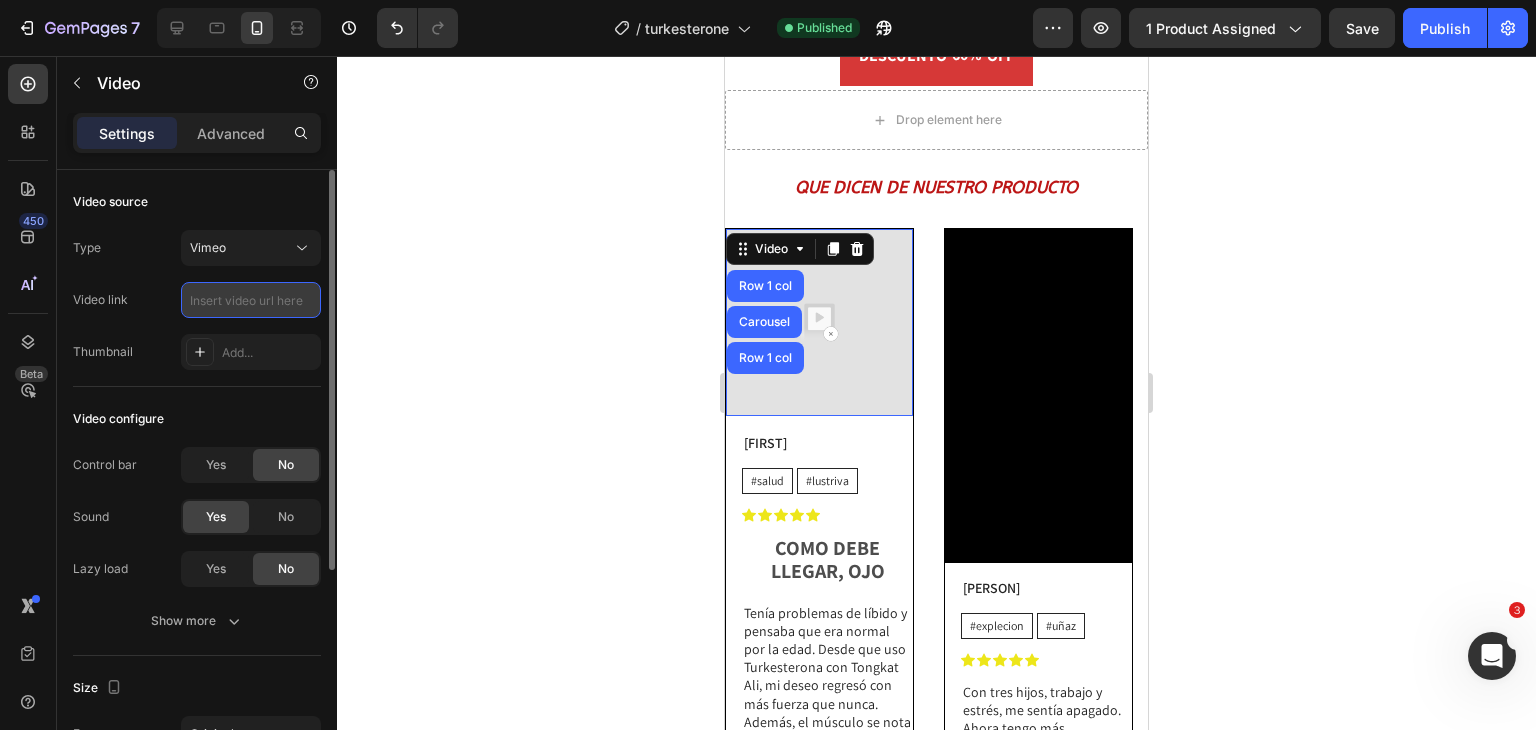 paste on "https://vimeo.com/1106665373?share=copy" 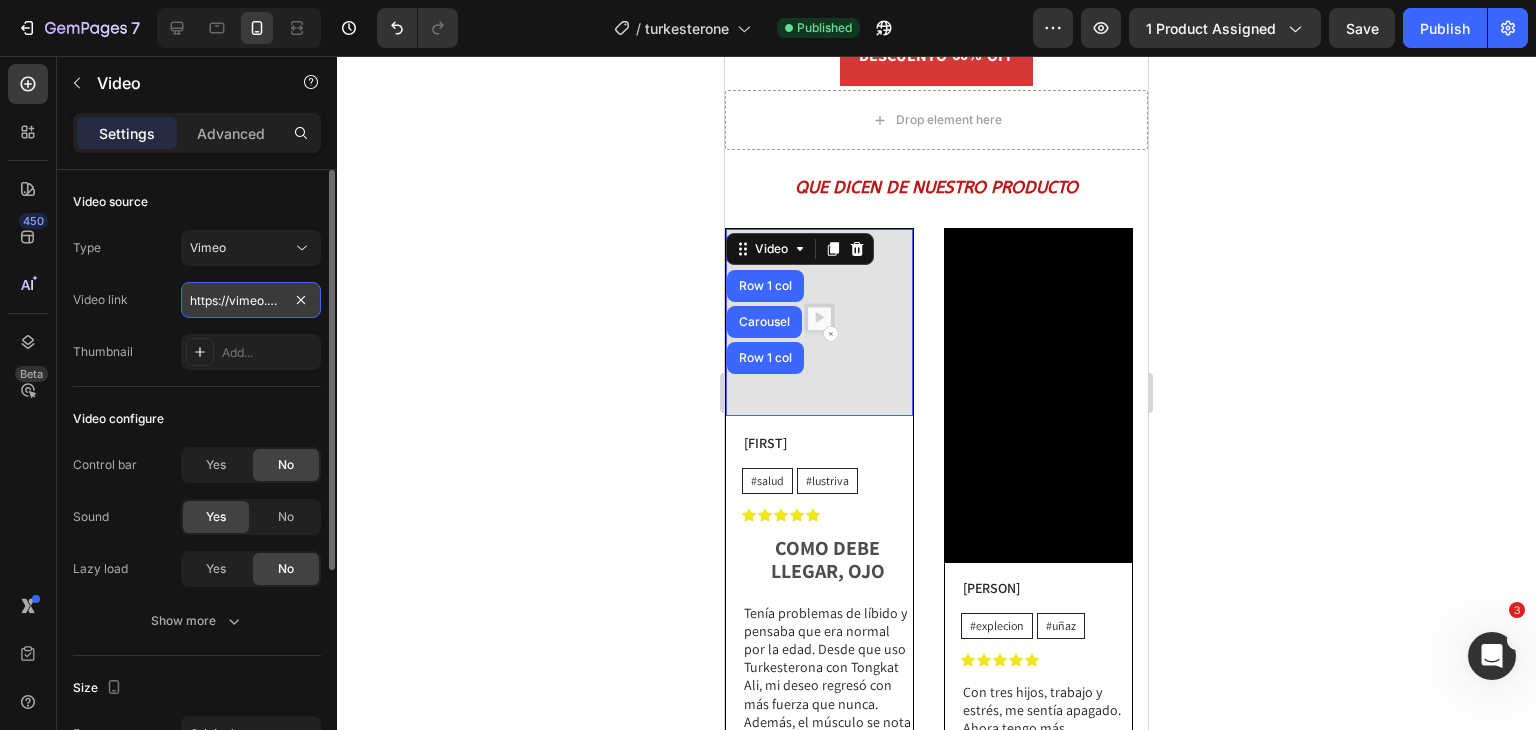 scroll, scrollTop: 0, scrollLeft: 158, axis: horizontal 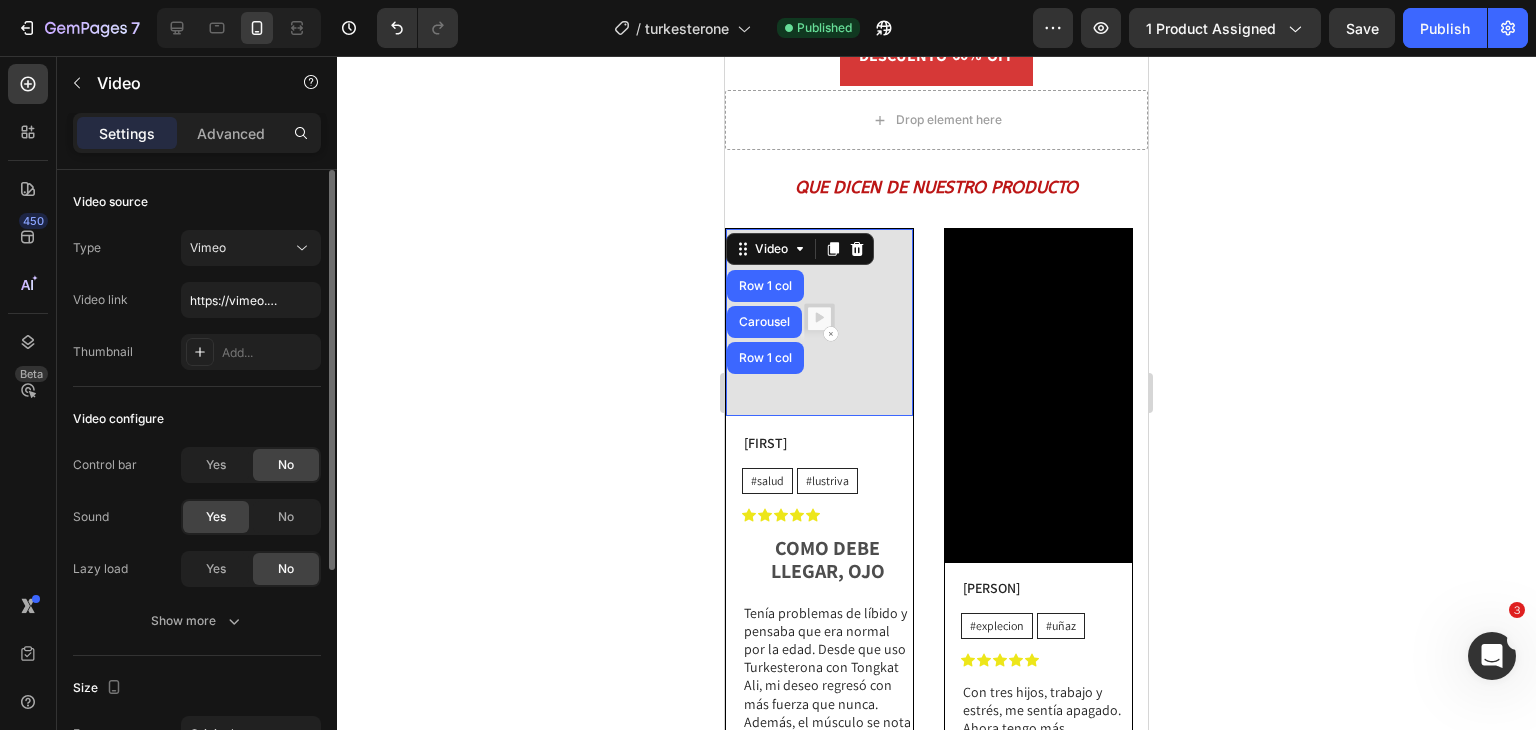 click on "Video link https://vimeo.com/[NUMBER]?share=copy" at bounding box center [197, 300] 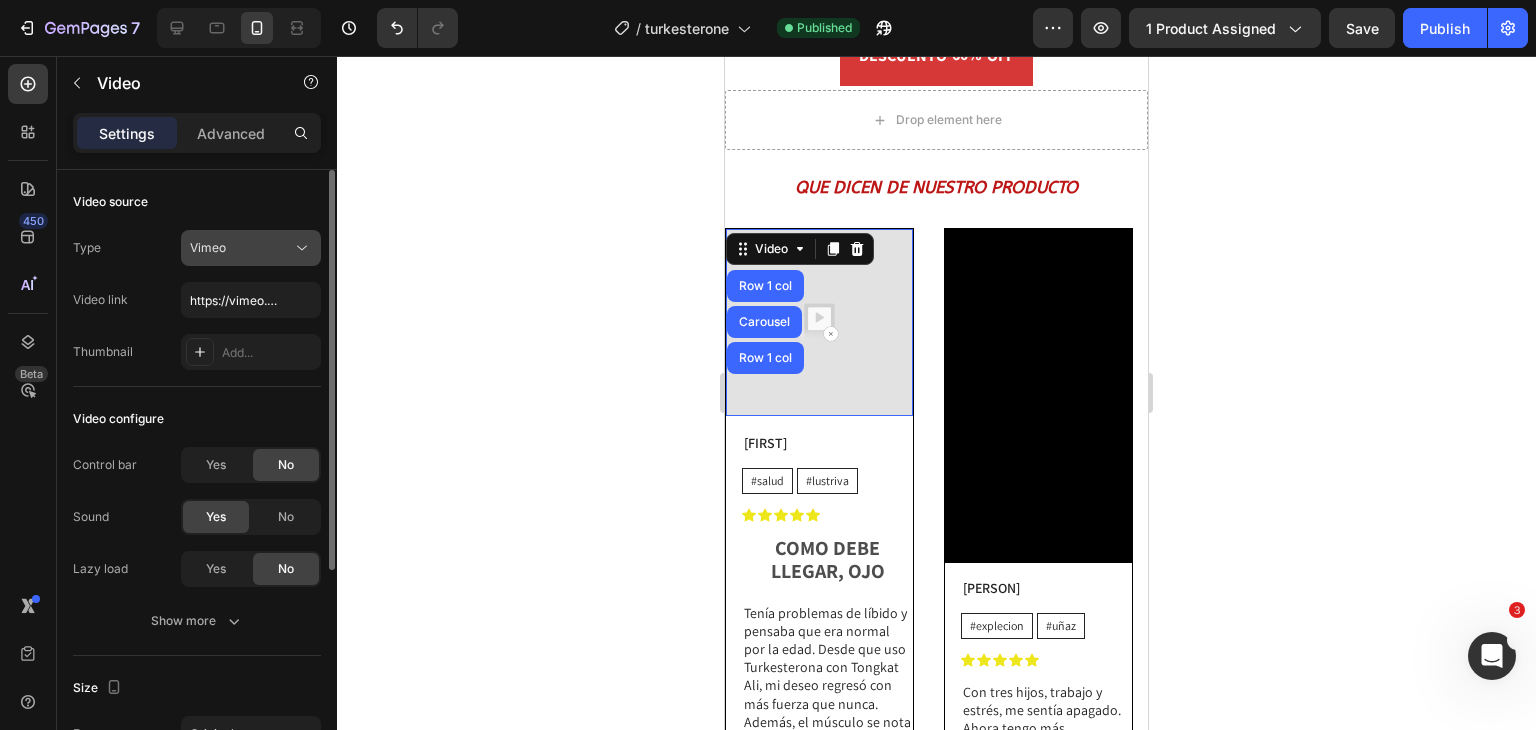 click 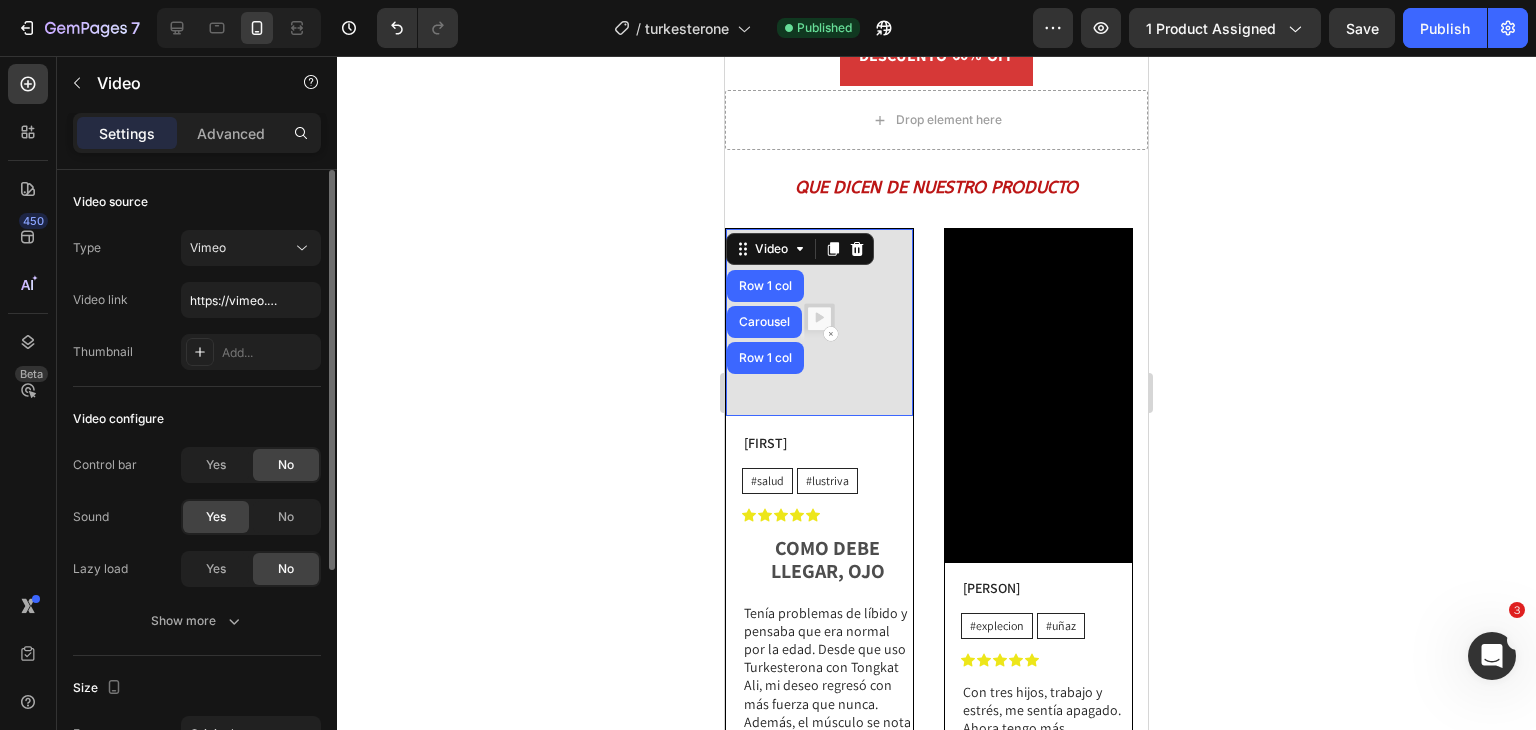 click on "Video source" at bounding box center [197, 202] 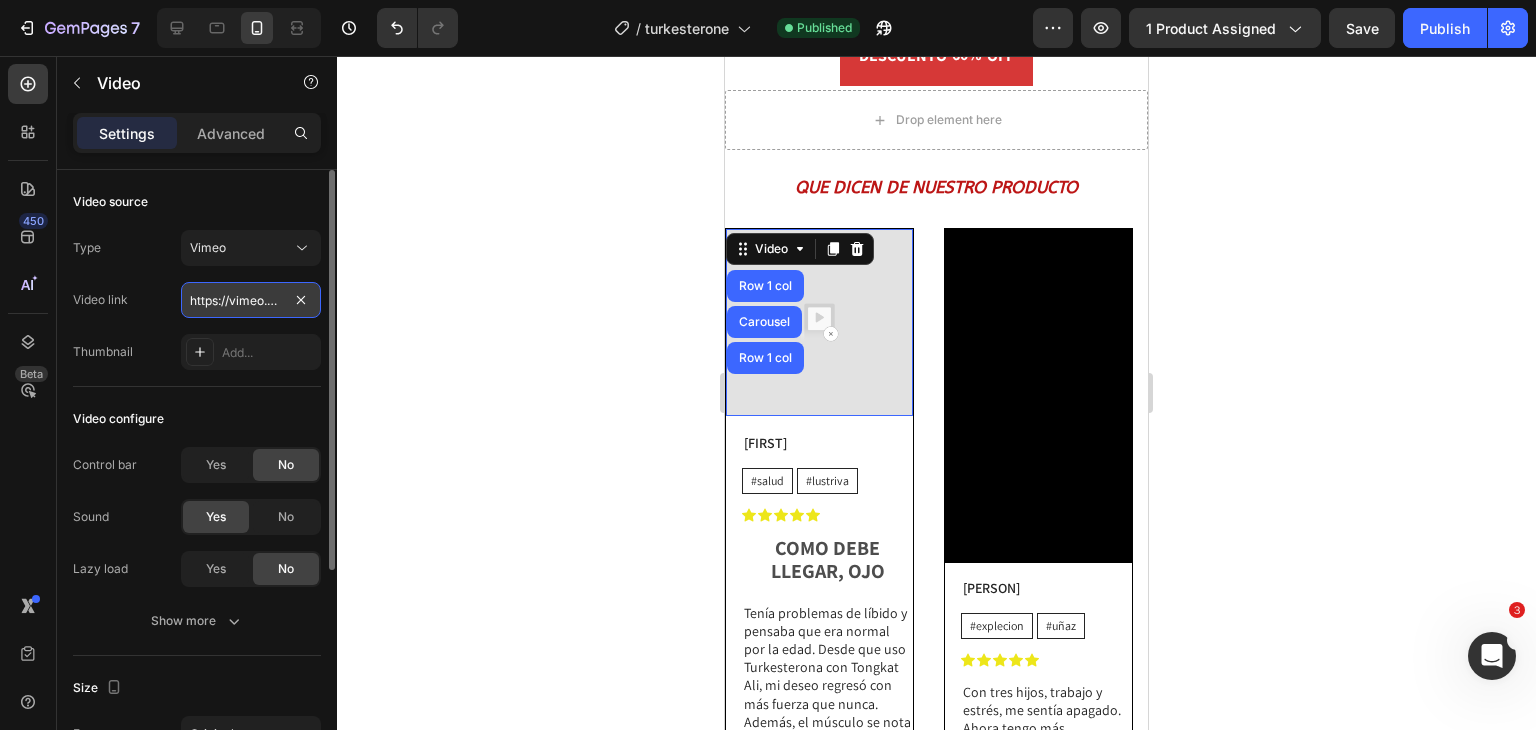 click on "https://vimeo.com/1106665373?share=copy" at bounding box center [251, 300] 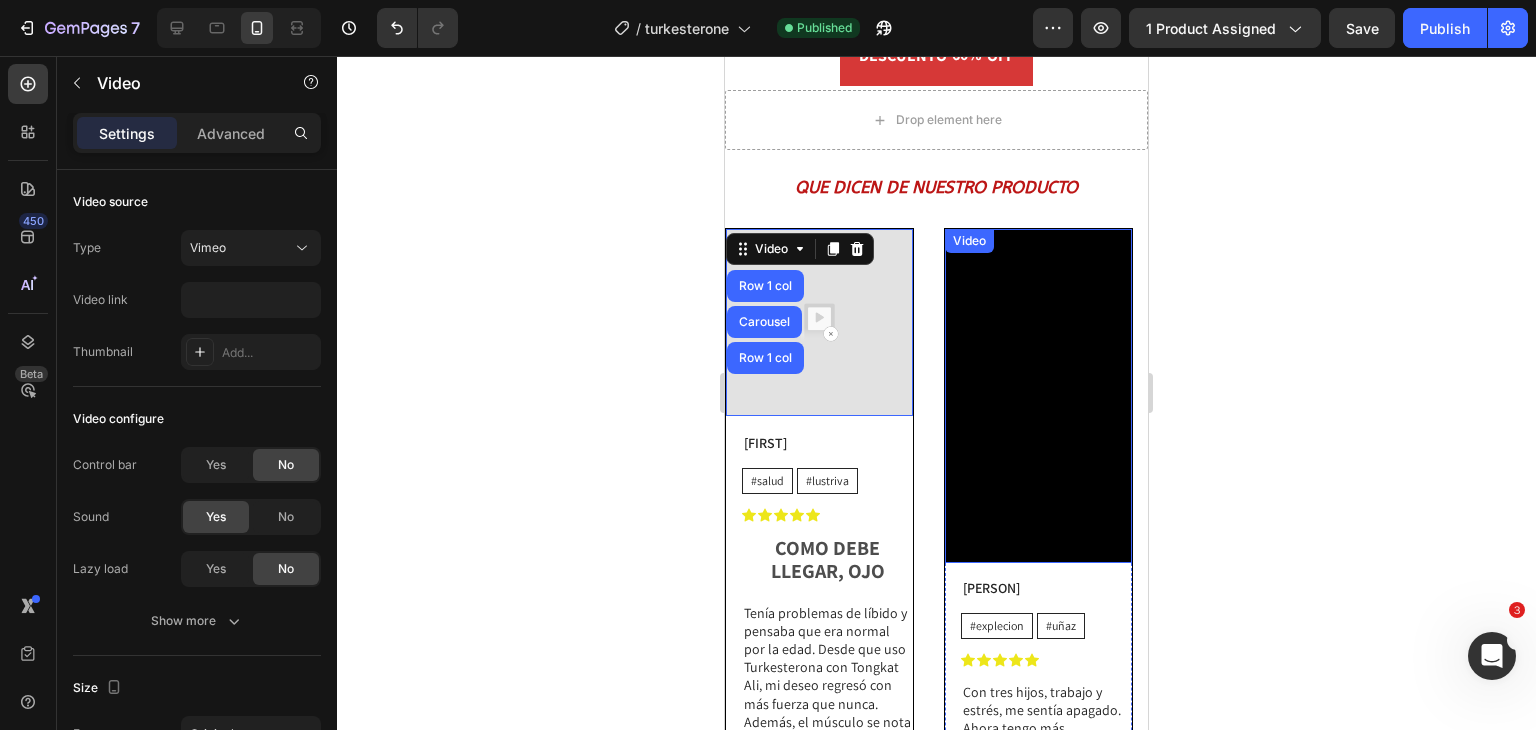 scroll, scrollTop: 0, scrollLeft: 0, axis: both 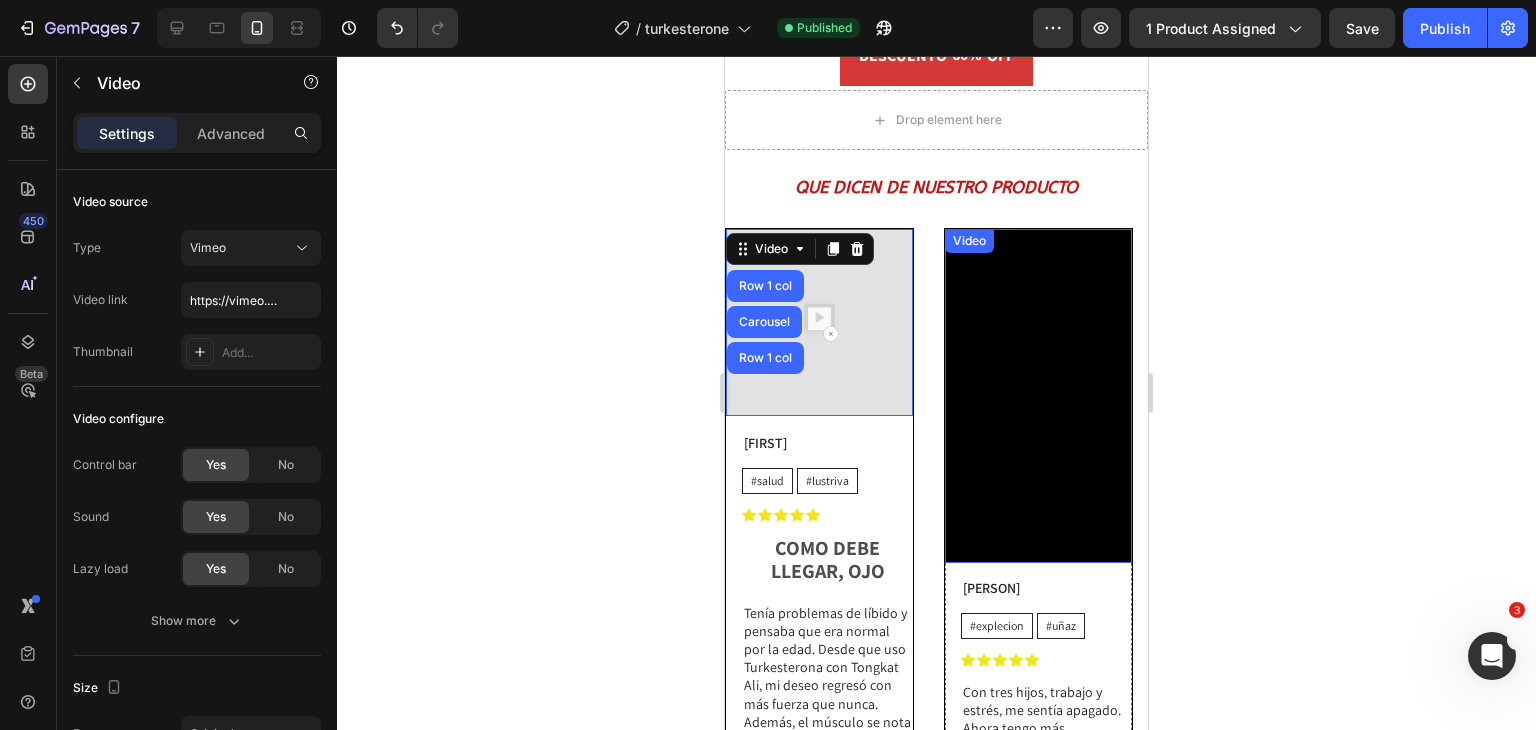 click on "Video" at bounding box center [969, 241] 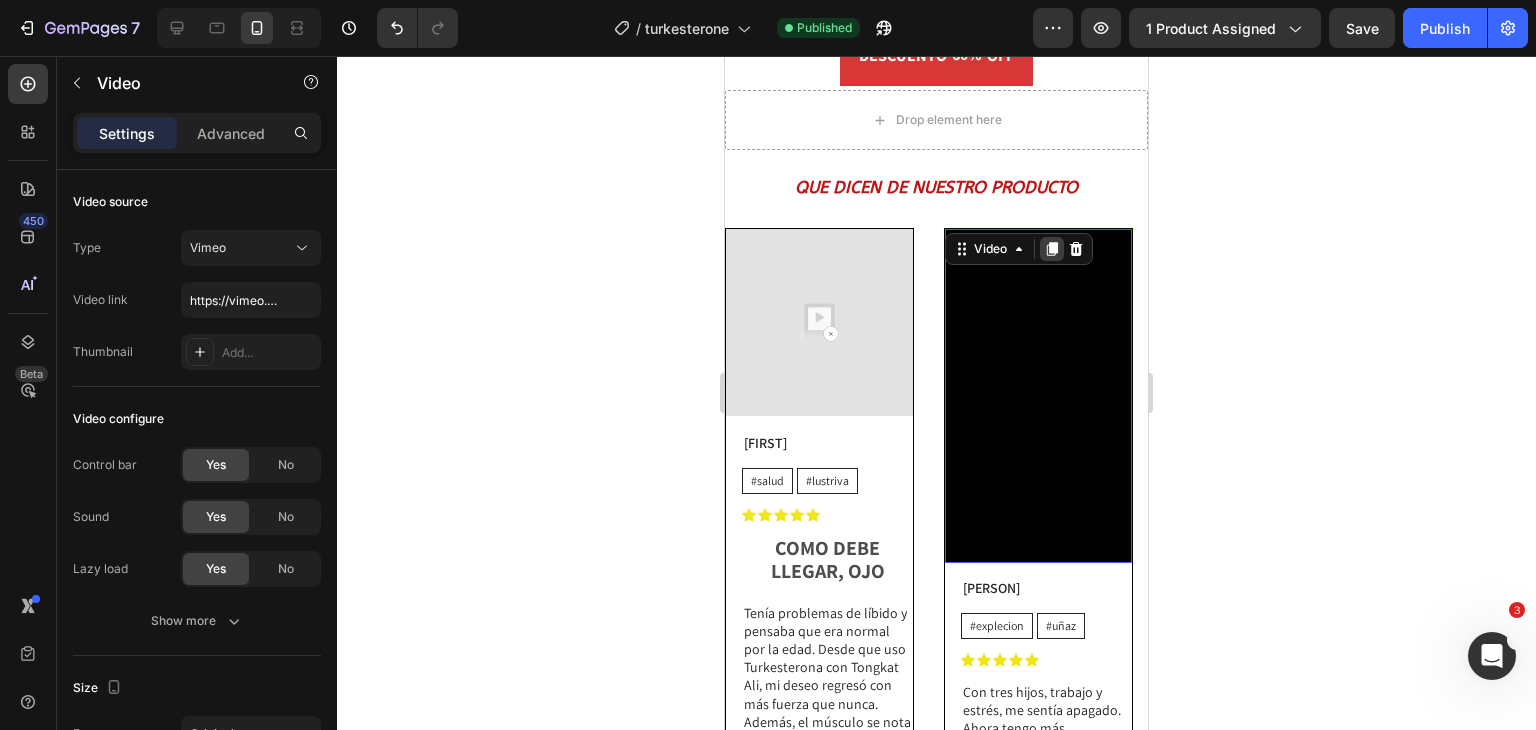 click 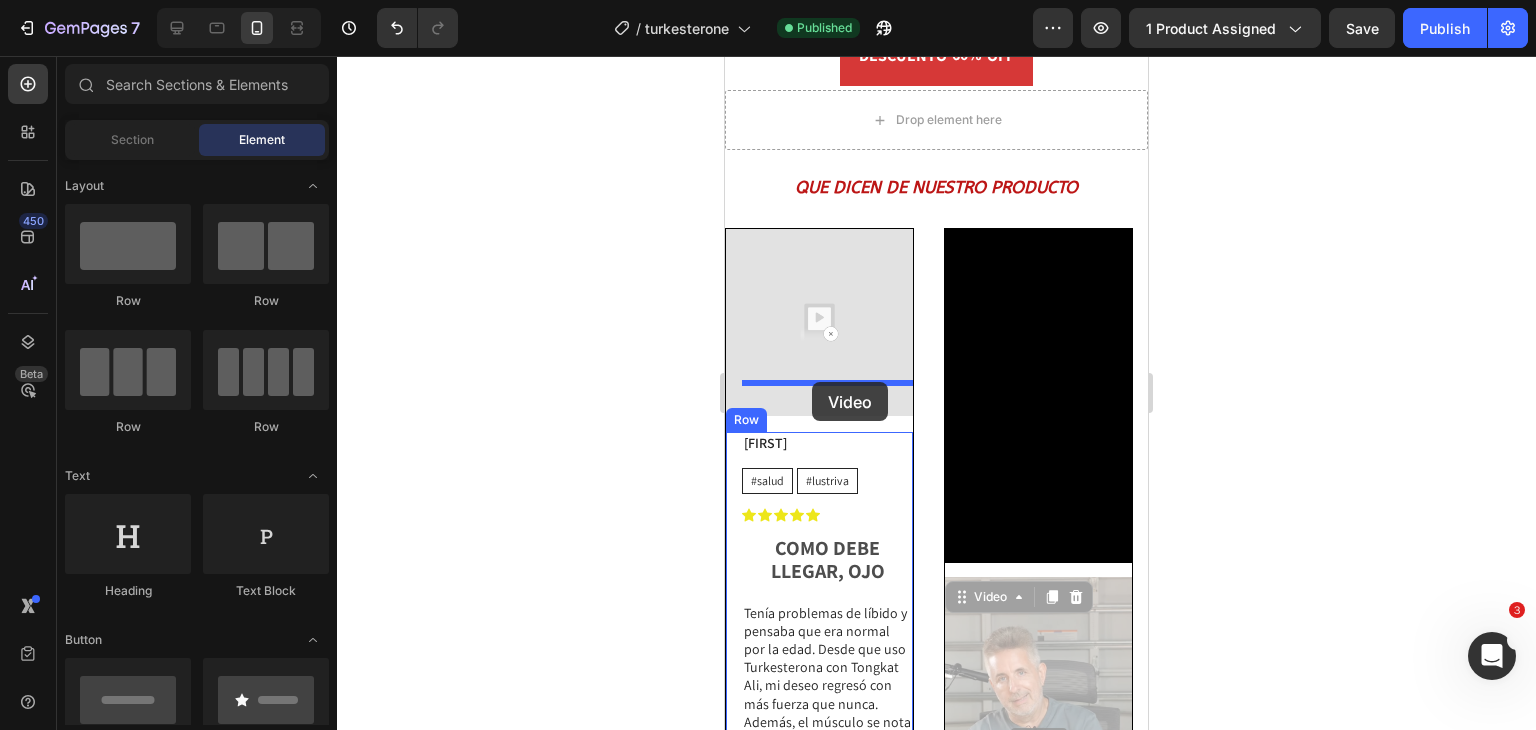 drag, startPoint x: 1008, startPoint y: 596, endPoint x: 812, endPoint y: 382, distance: 290.19305 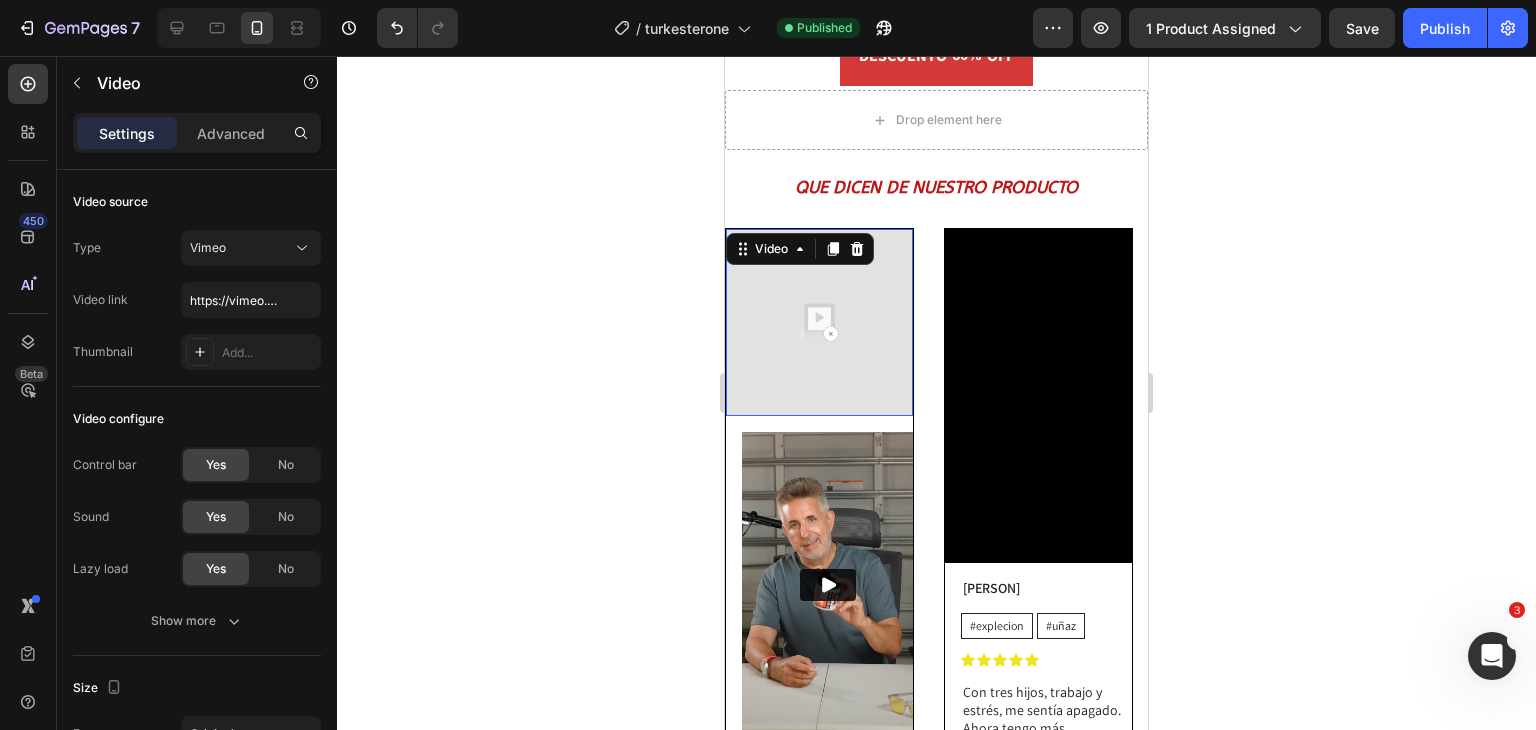 click at bounding box center (819, 322) 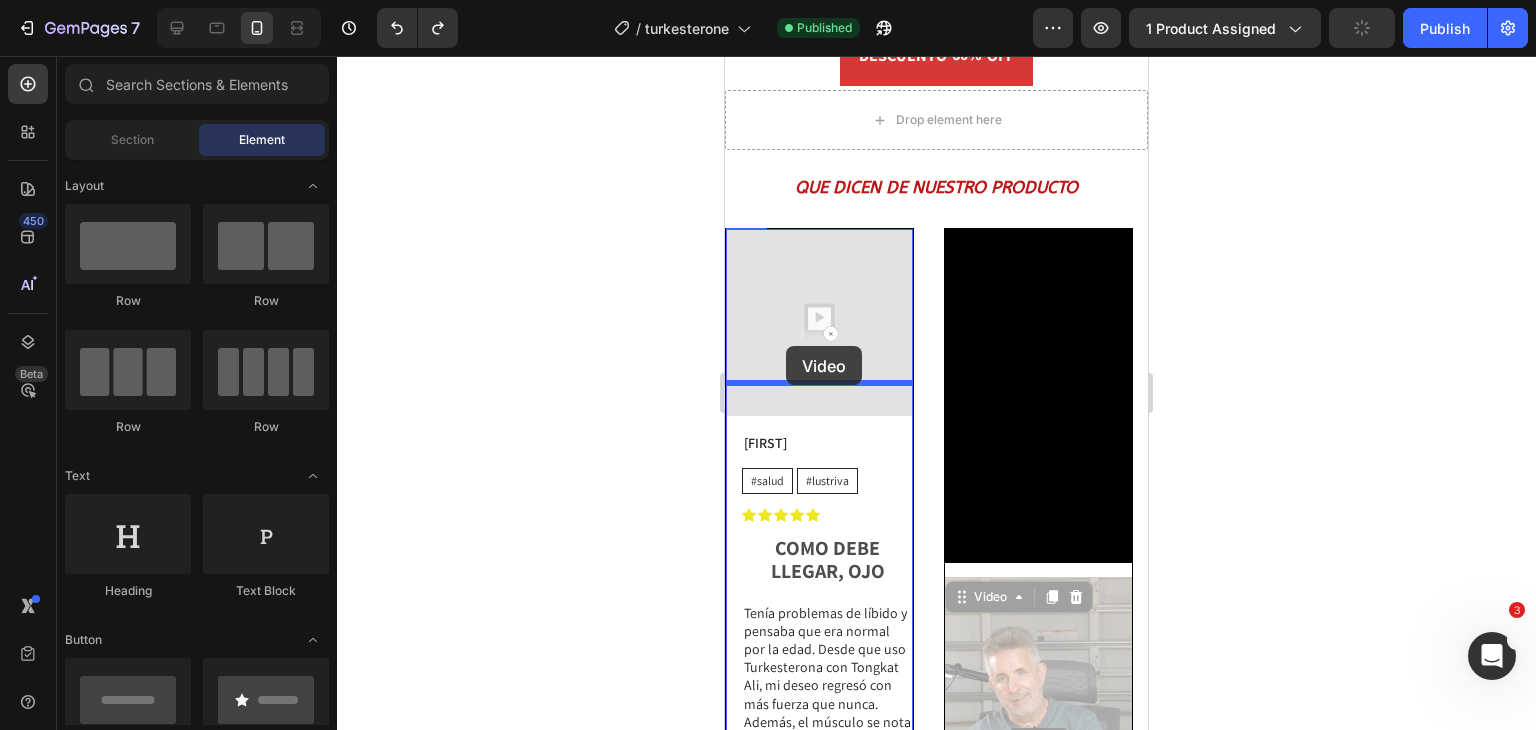 drag, startPoint x: 1018, startPoint y: 589, endPoint x: 786, endPoint y: 346, distance: 335.96576 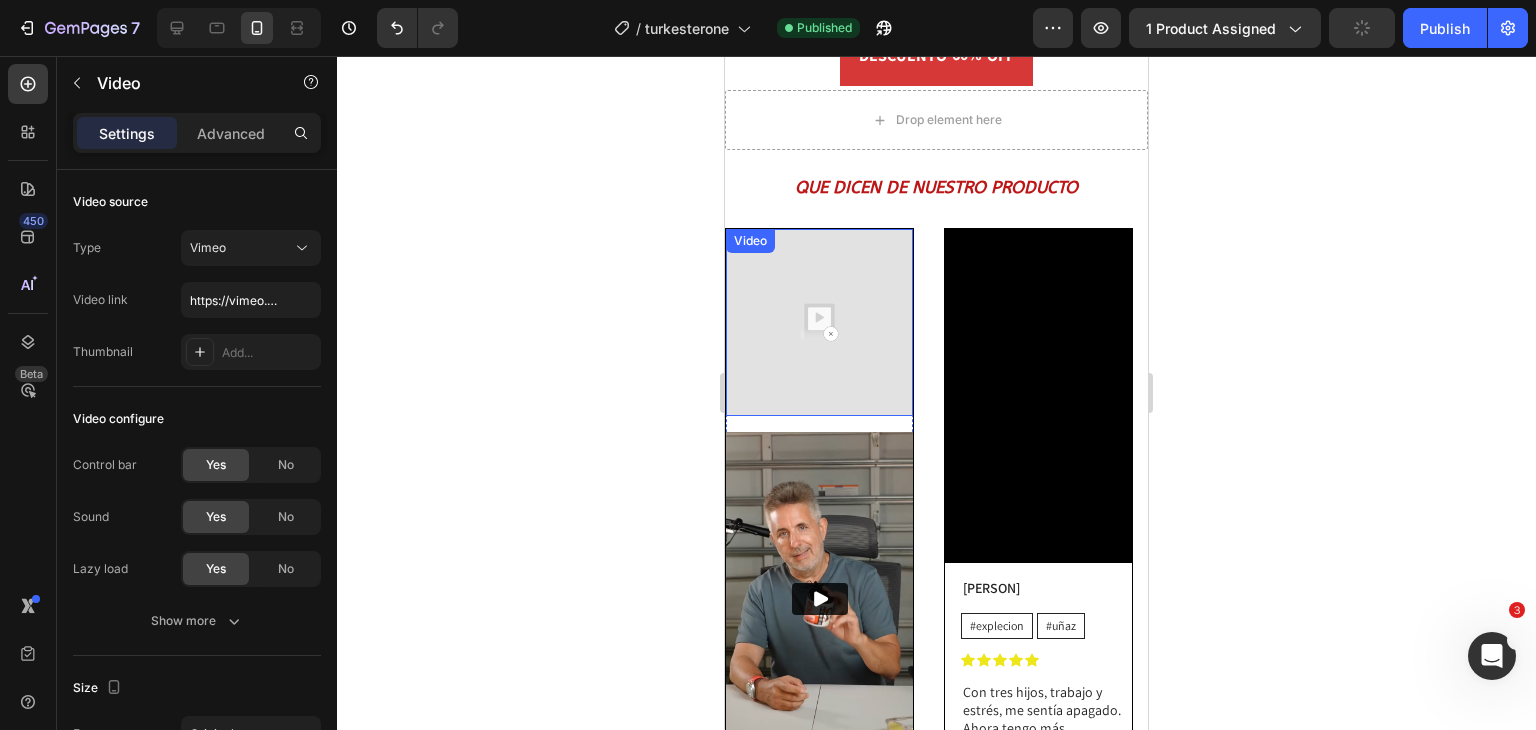 click at bounding box center [819, 322] 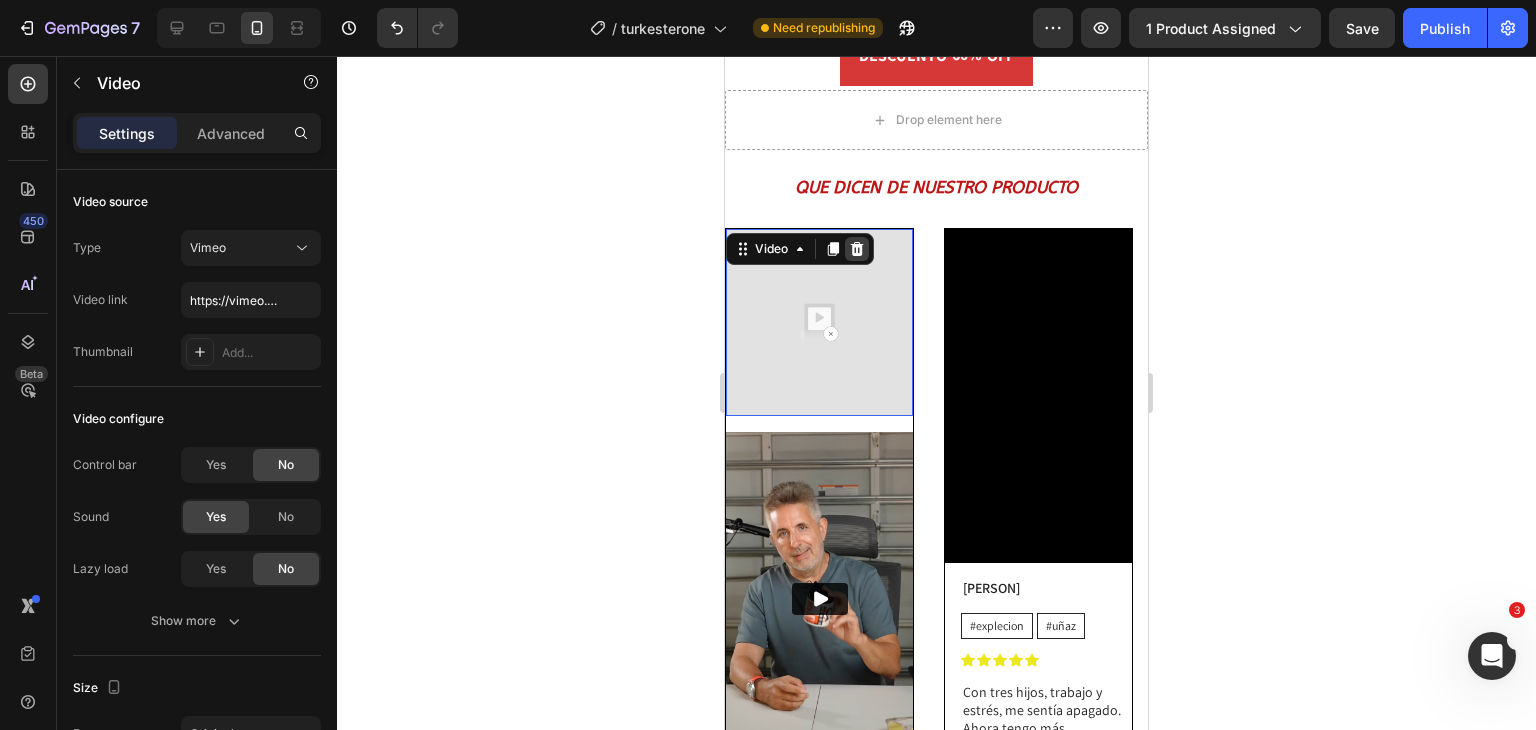 click 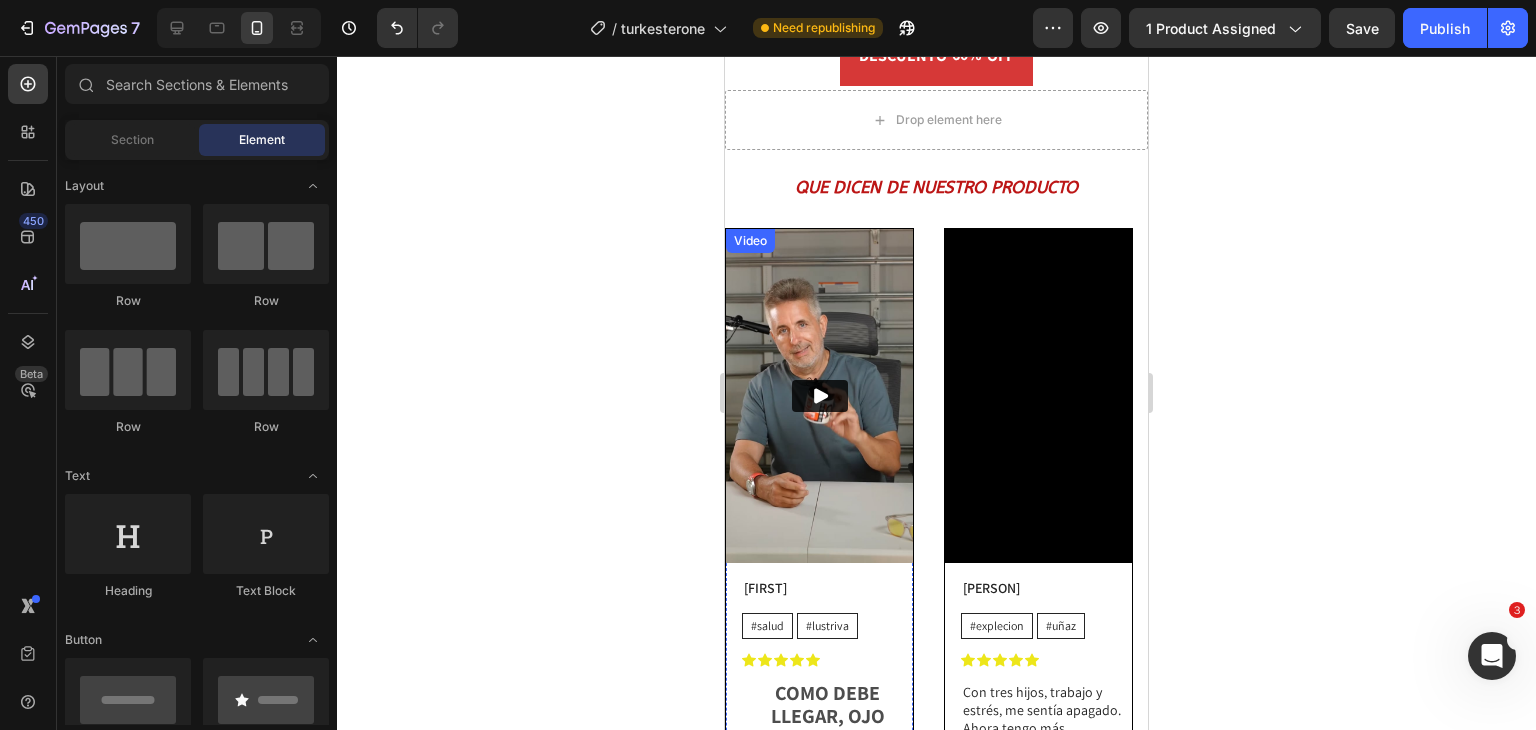click at bounding box center (819, 396) 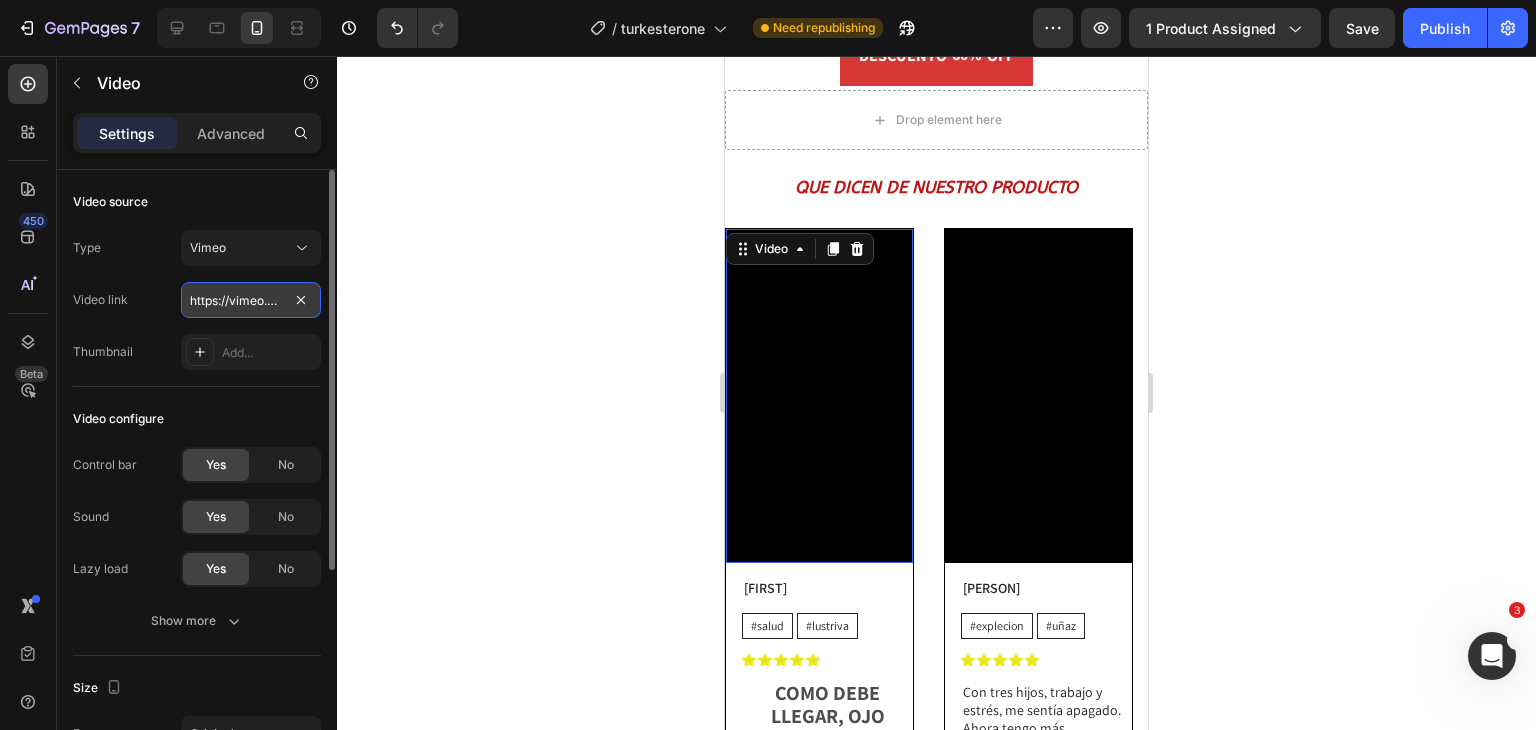click on "https://vimeo.com/1106665356?share=copy" at bounding box center [251, 300] 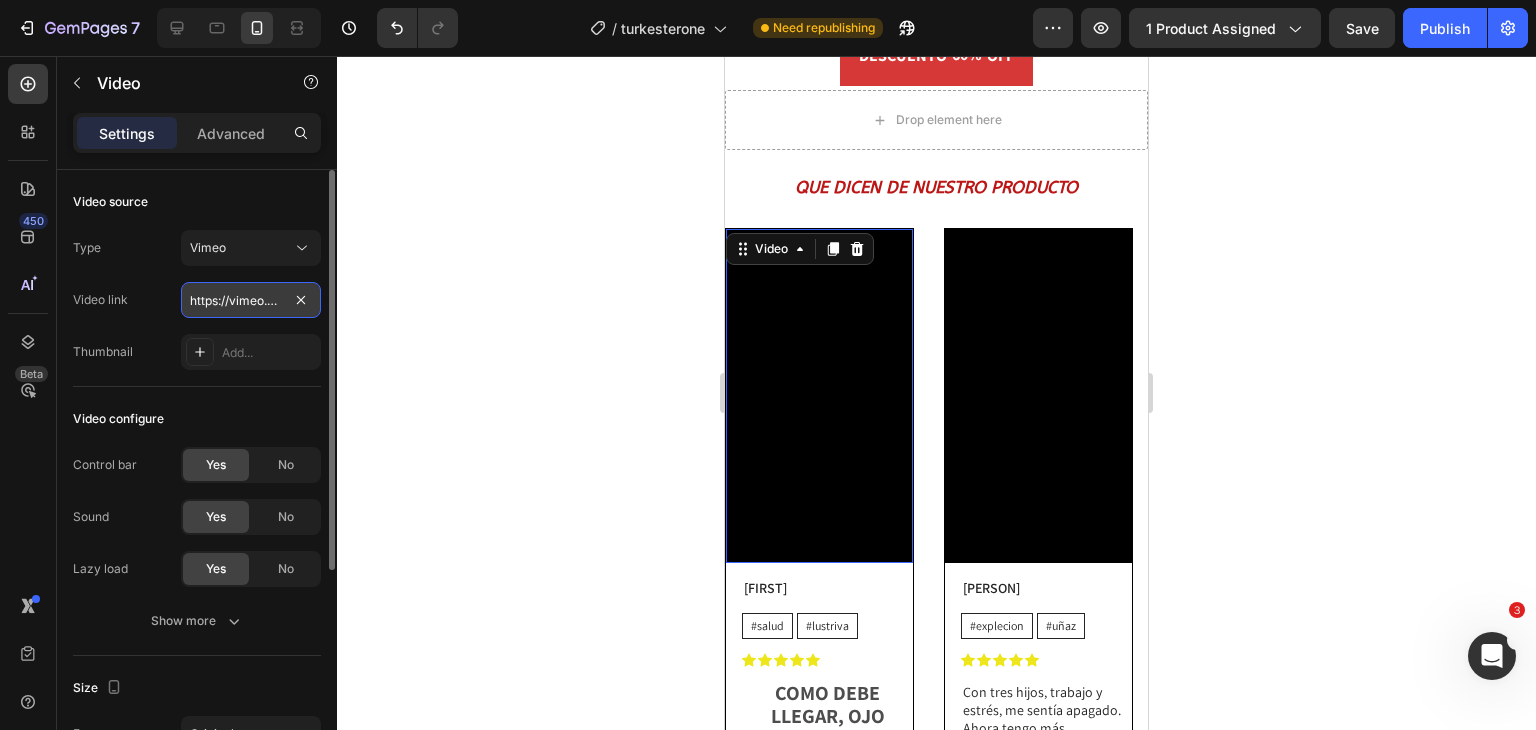 scroll, scrollTop: 0, scrollLeft: 158, axis: horizontal 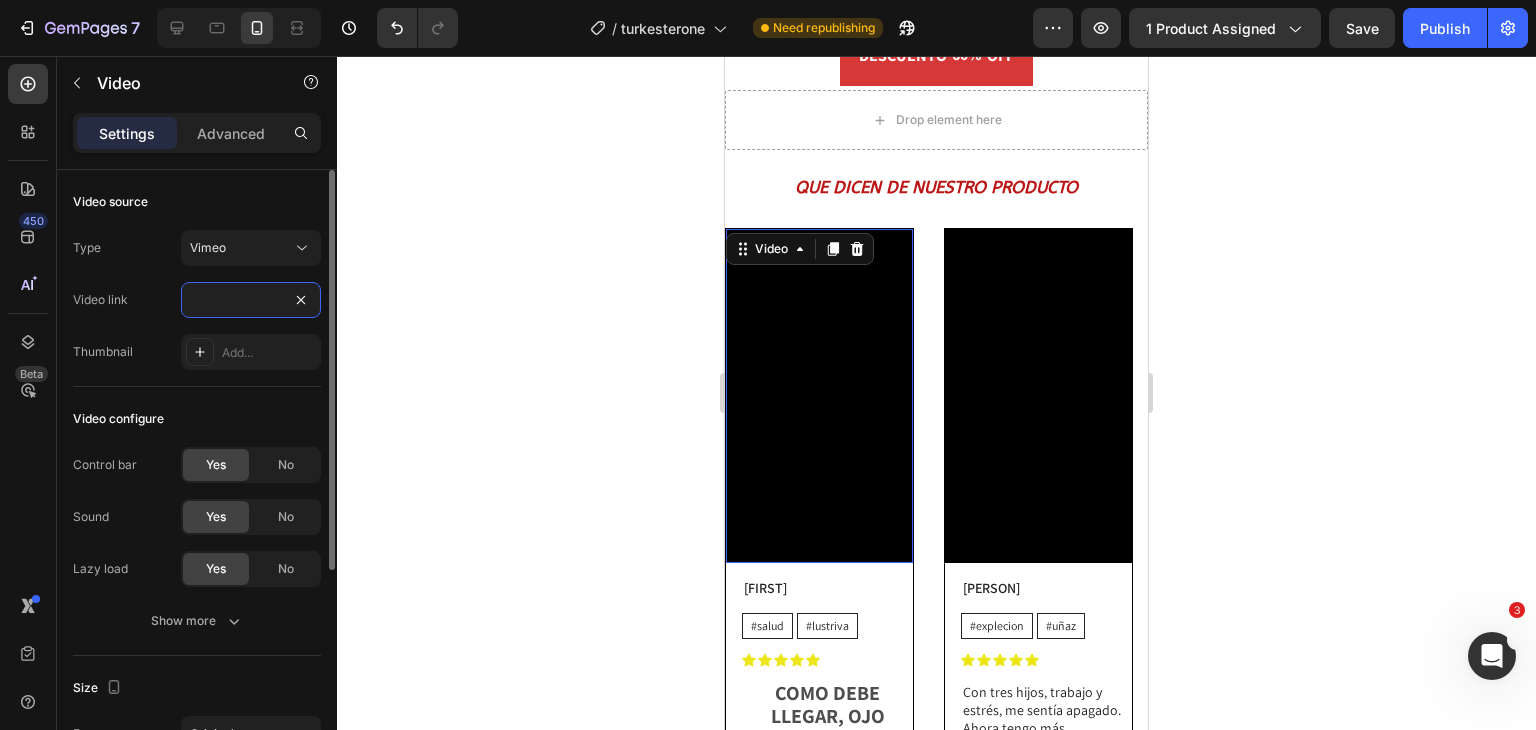 type on "https://vimeo.com/1106665373?share=copy" 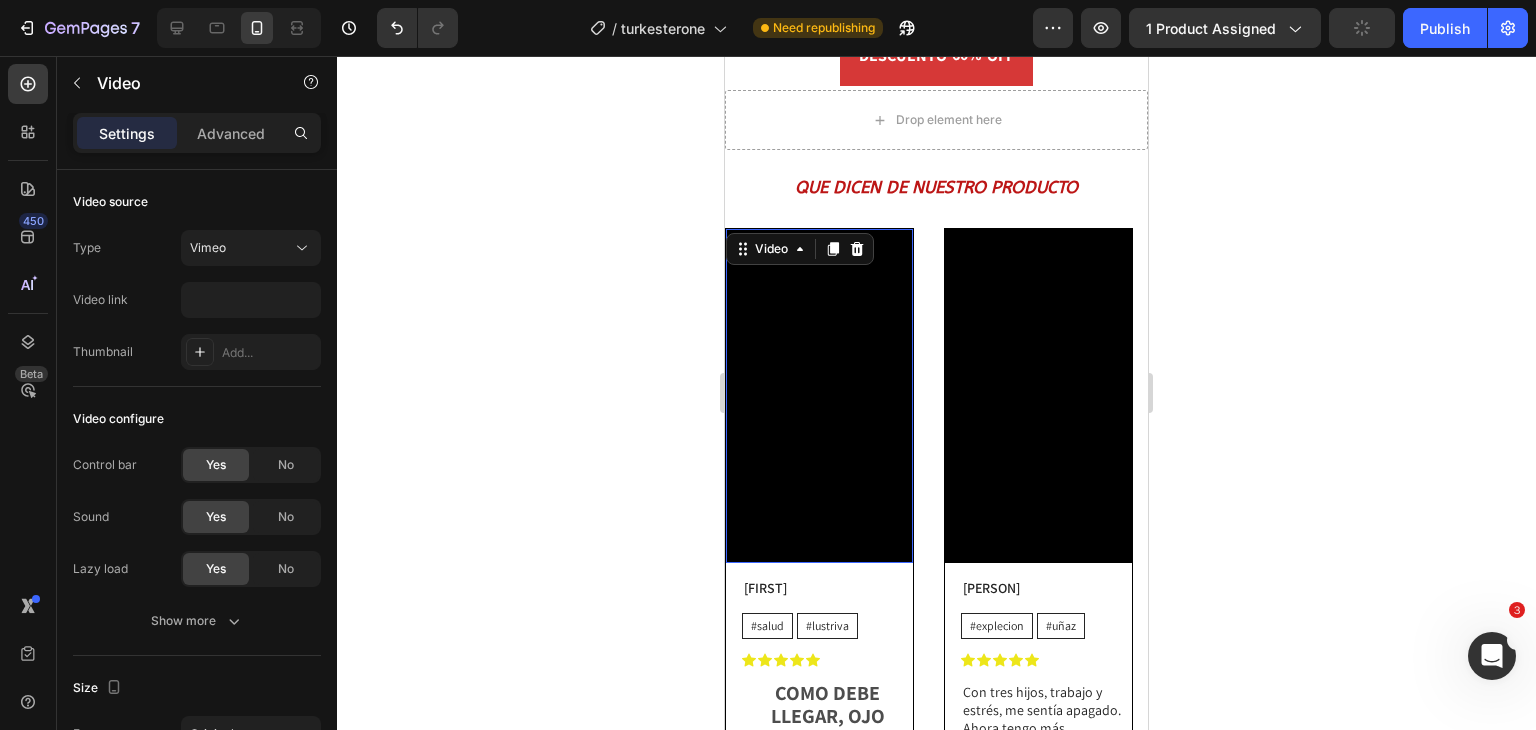 scroll, scrollTop: 0, scrollLeft: 0, axis: both 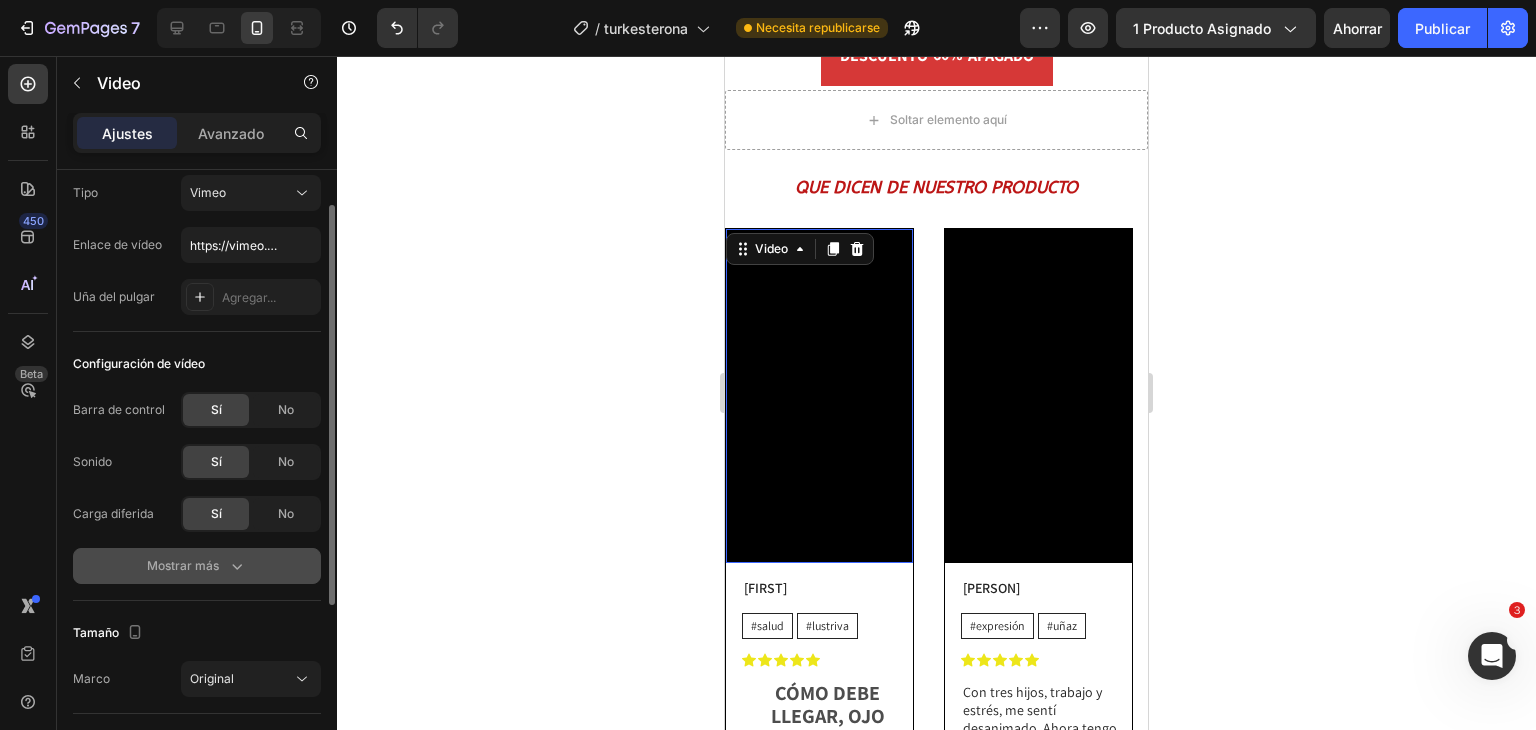 click 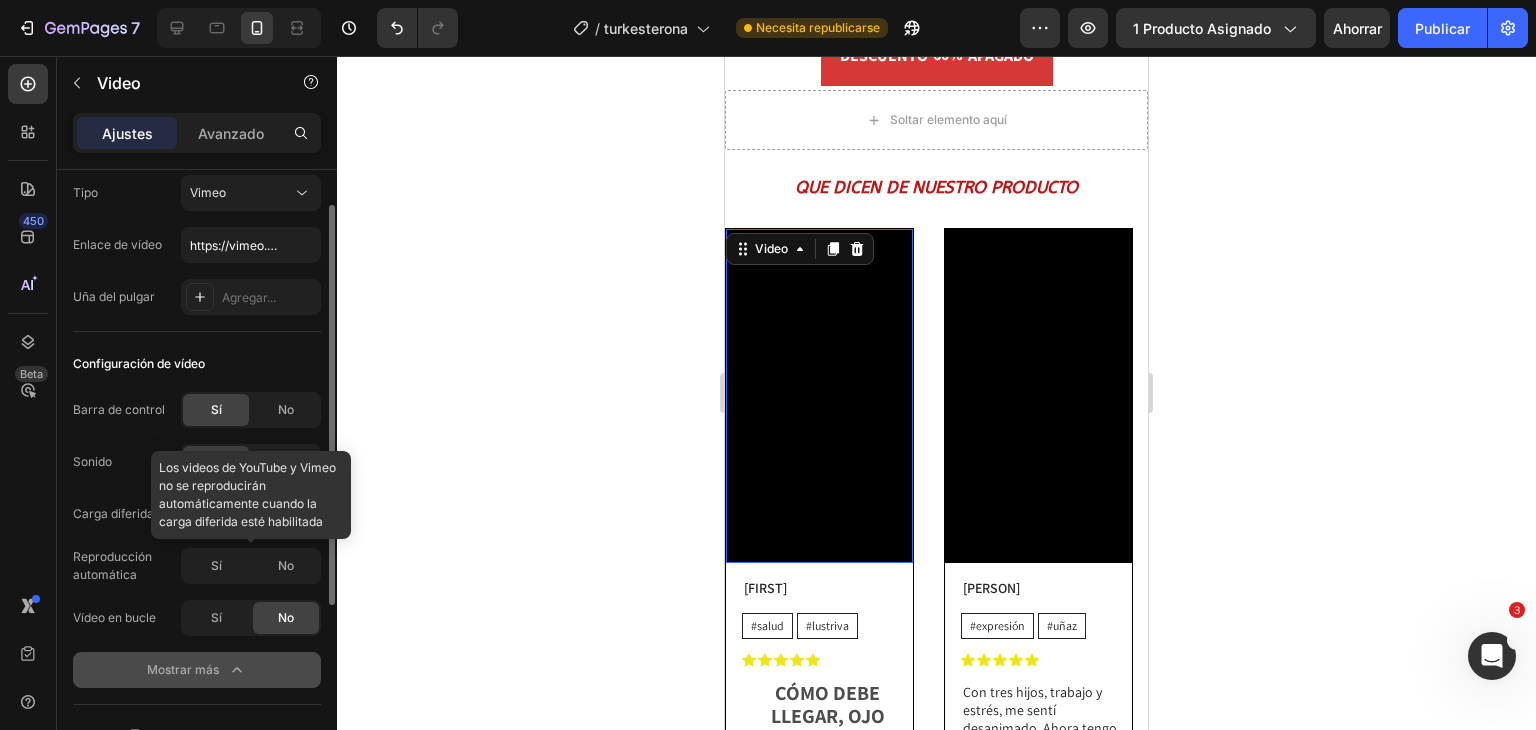 click 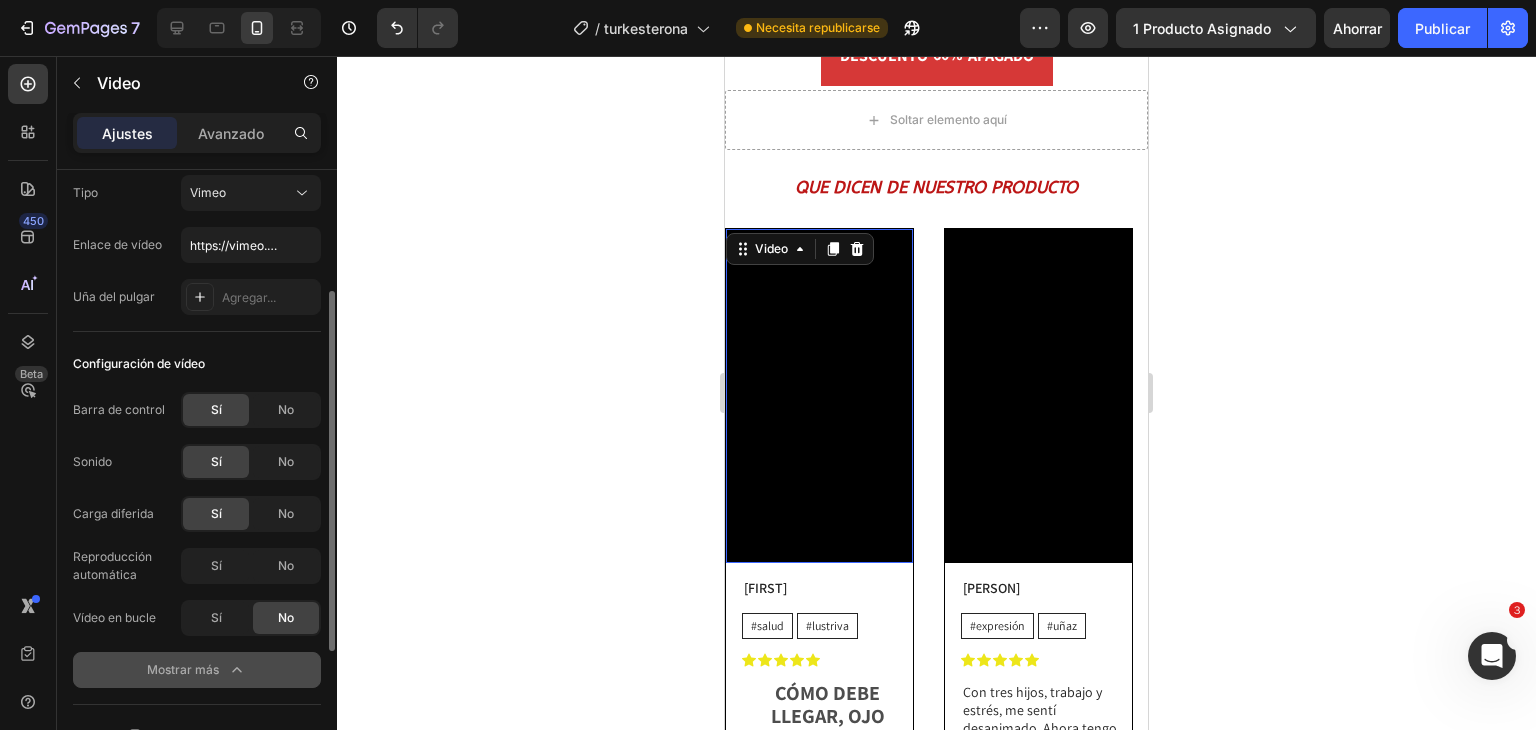 scroll, scrollTop: 112, scrollLeft: 0, axis: vertical 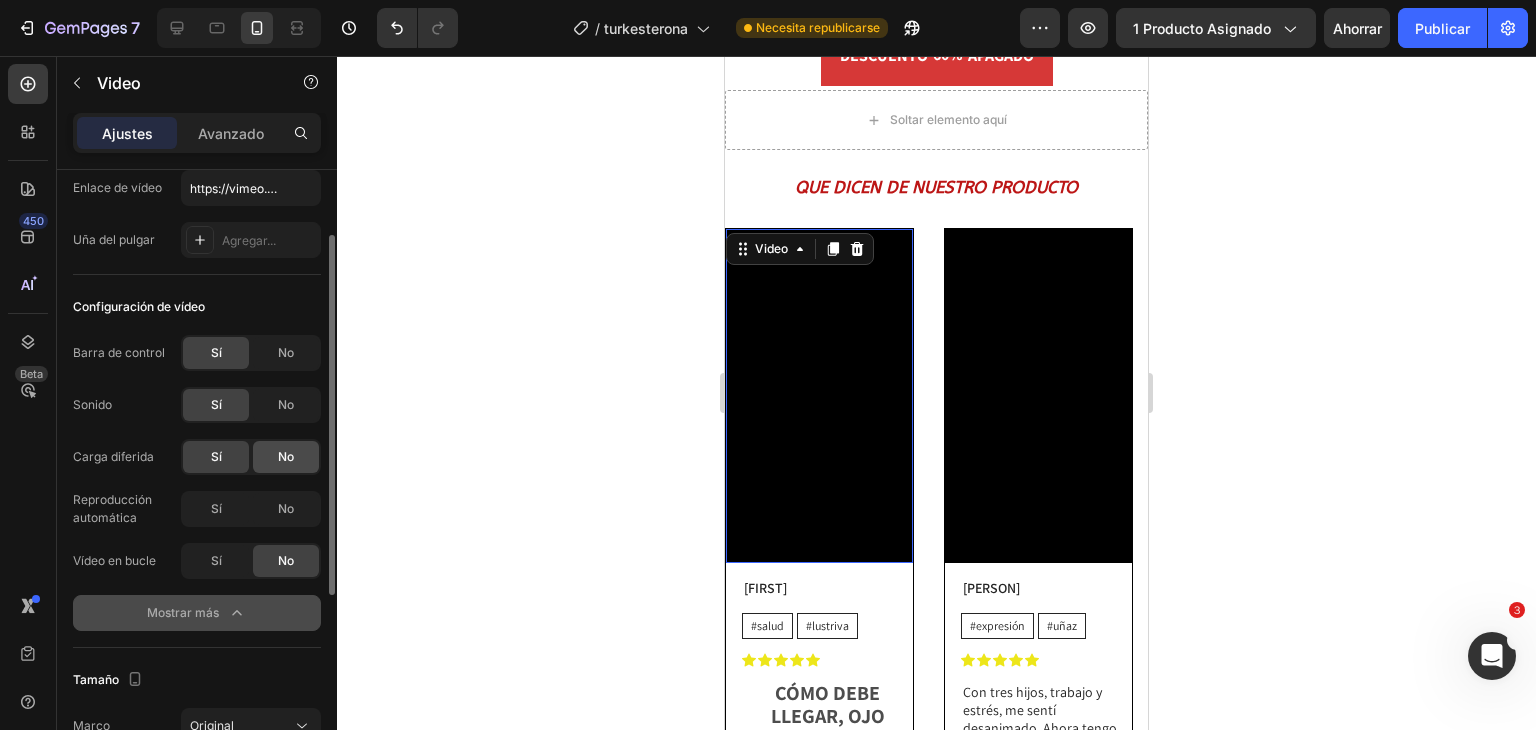click on "No" at bounding box center (286, 456) 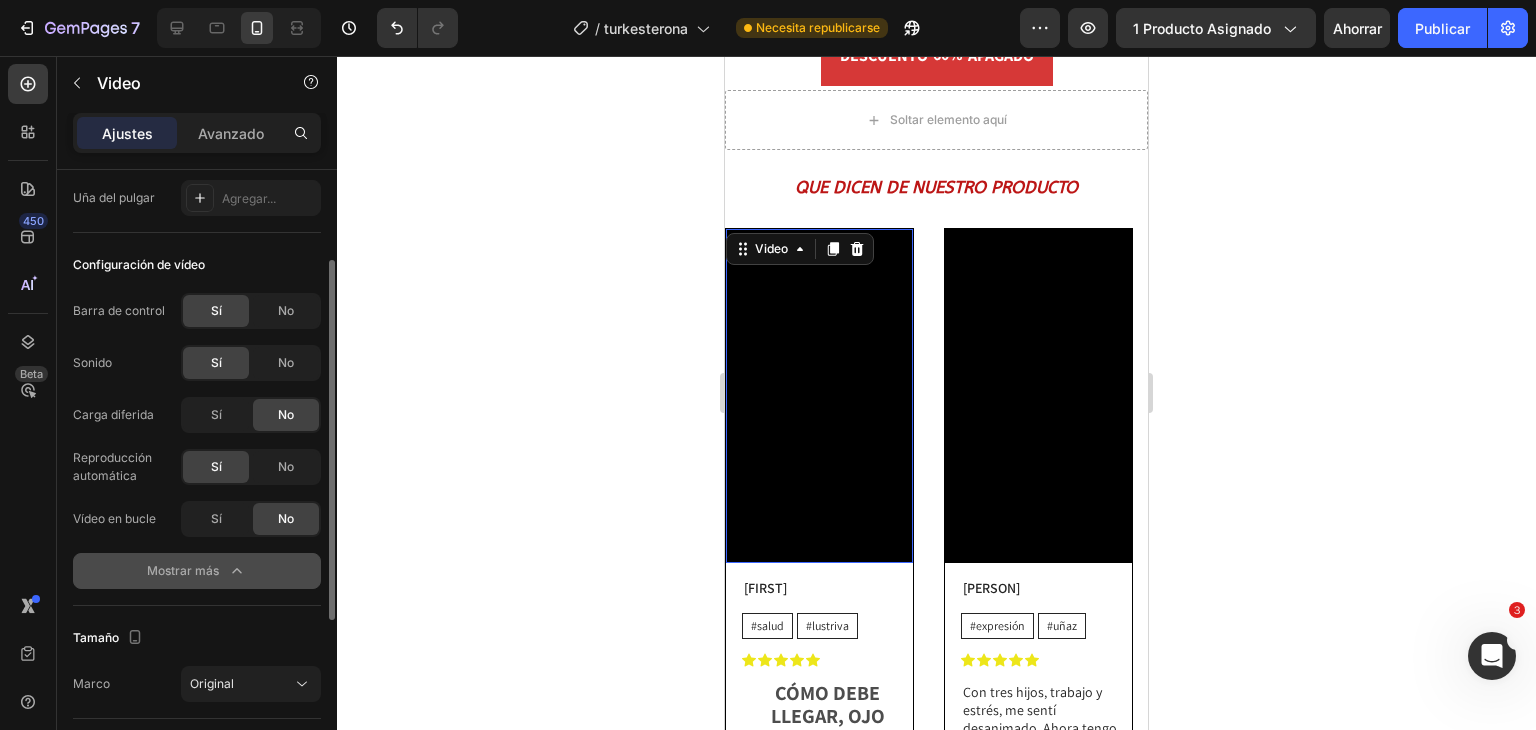 scroll, scrollTop: 155, scrollLeft: 0, axis: vertical 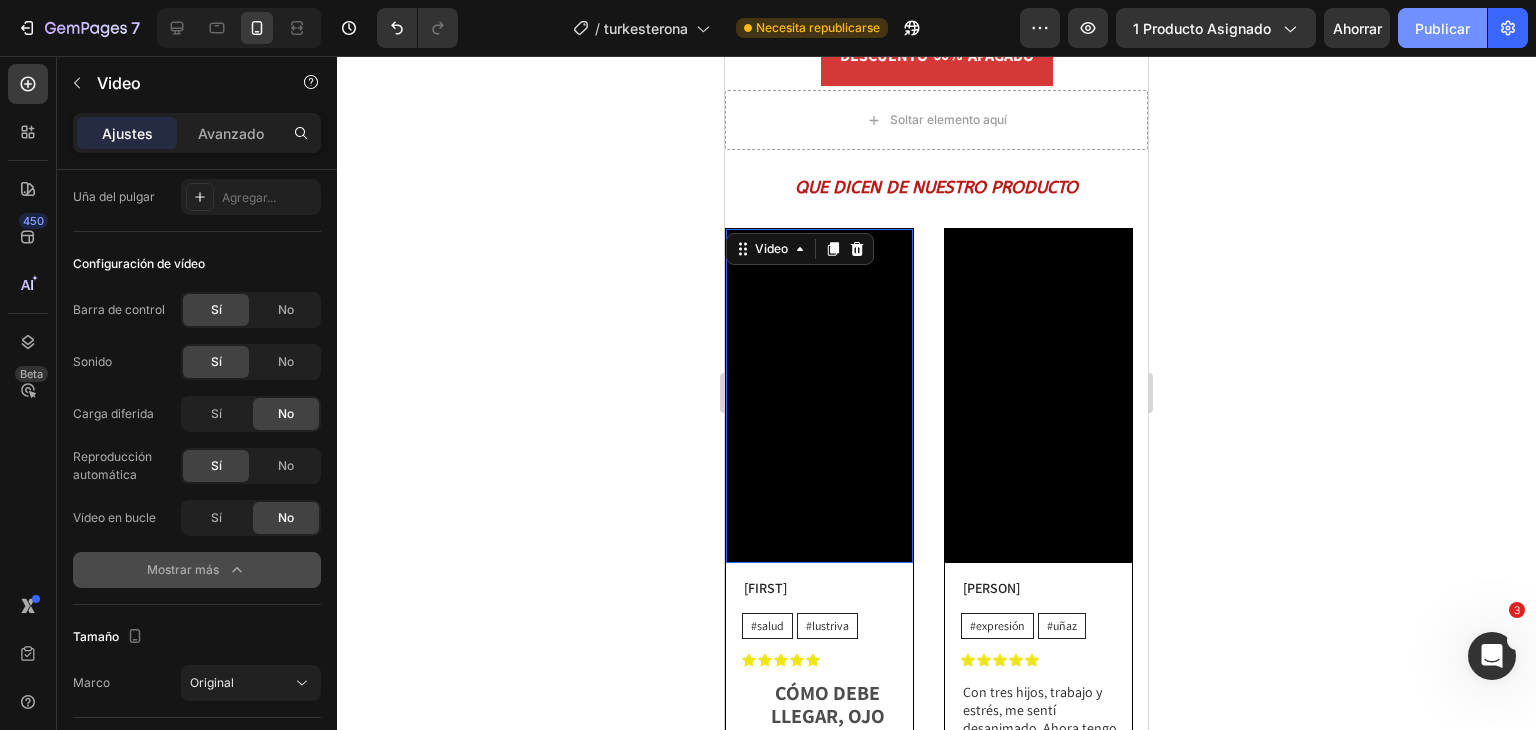 click on "Publicar" at bounding box center [1442, 28] 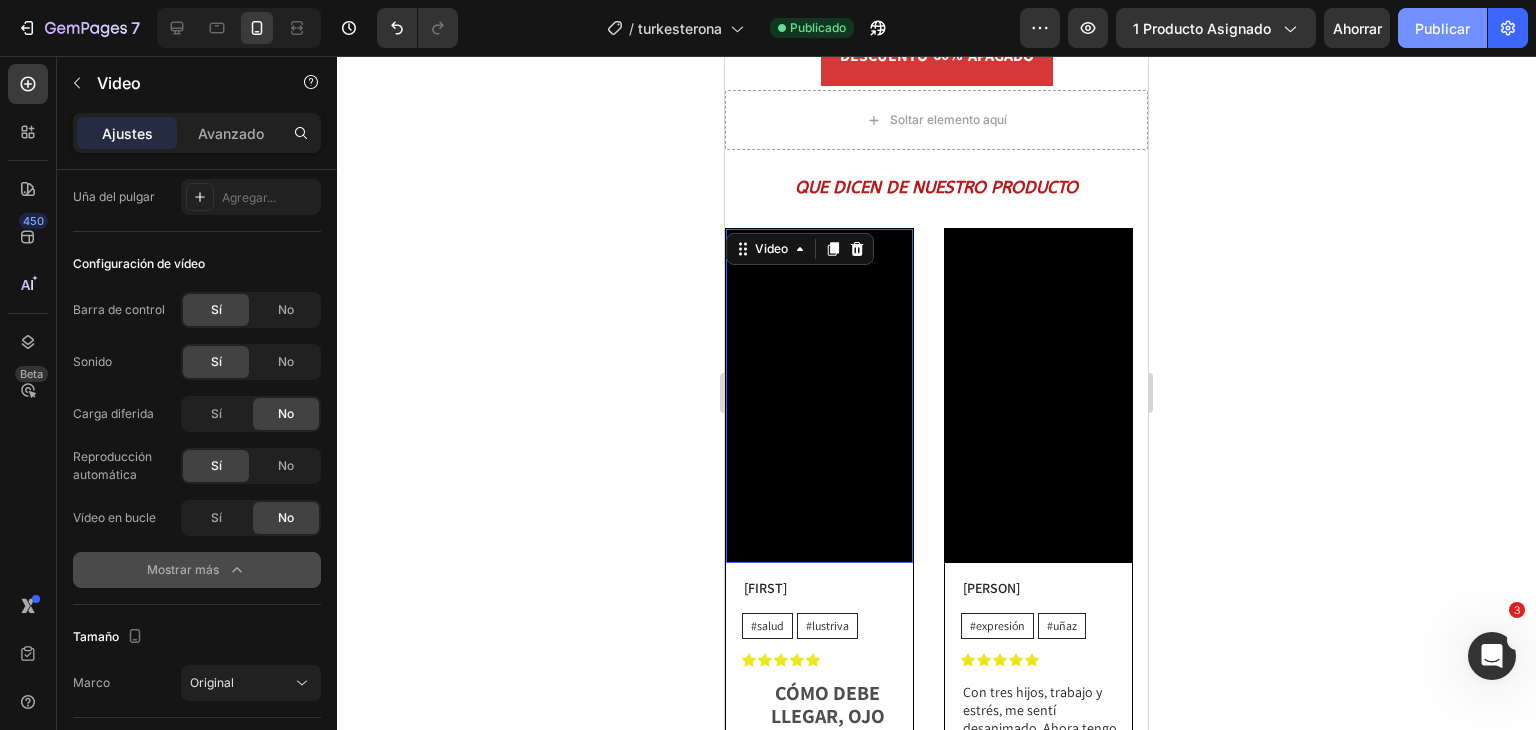click on "Publicar" 